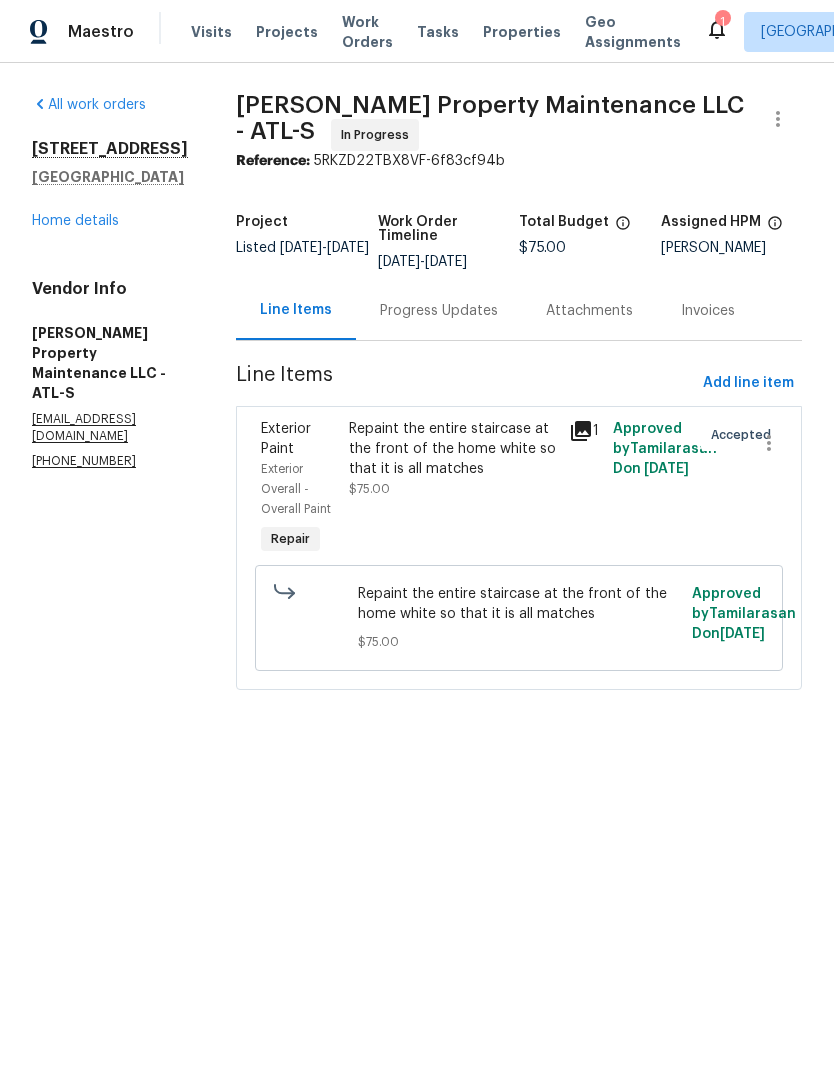 scroll, scrollTop: 0, scrollLeft: 0, axis: both 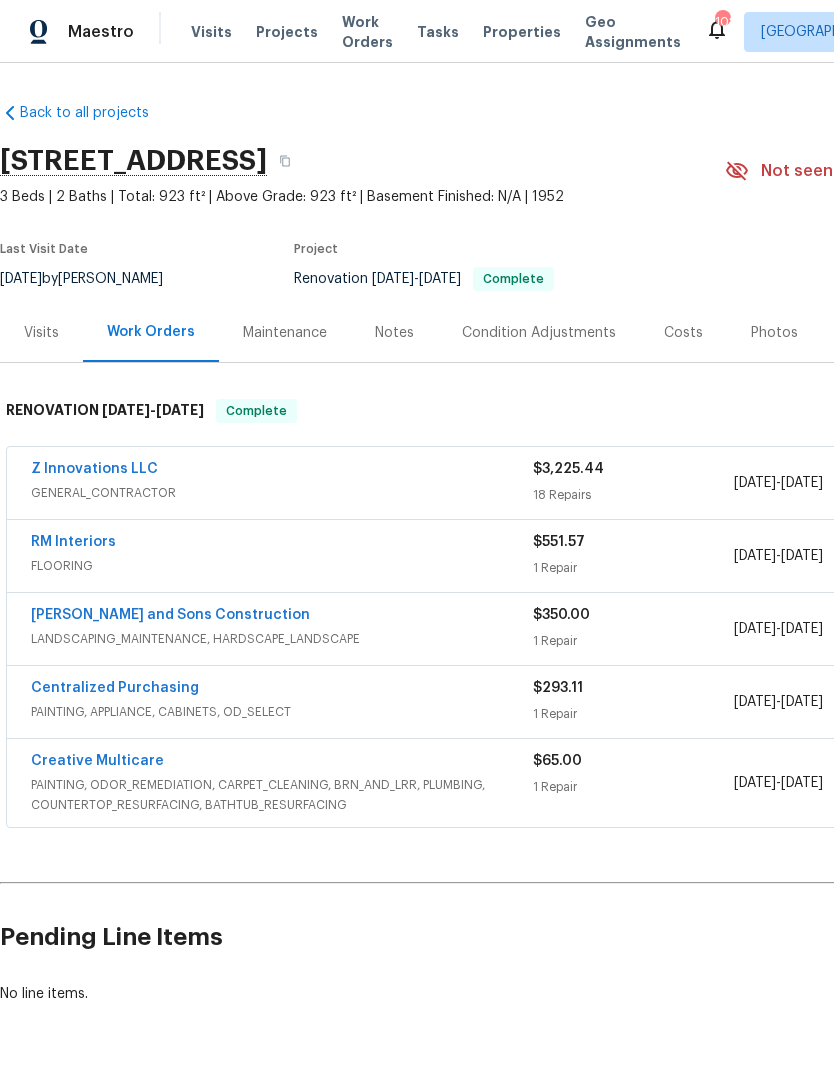 click on "Z Innovations LLC" at bounding box center [94, 469] 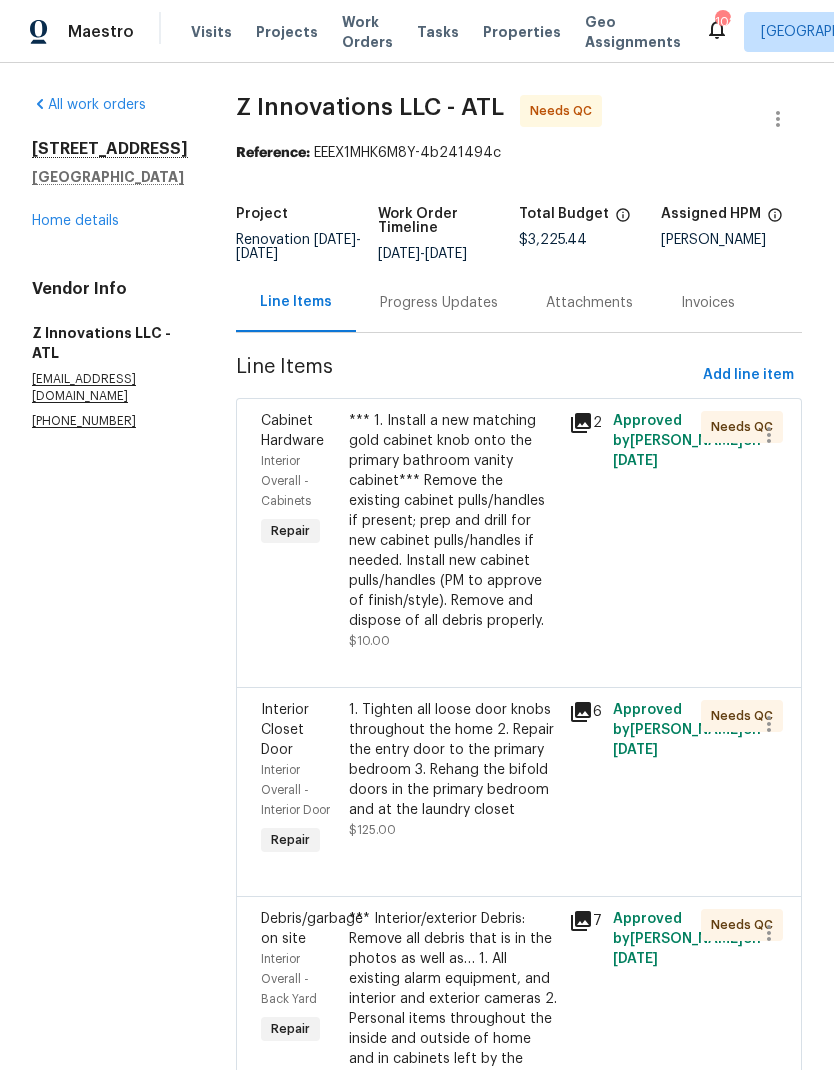 click on "1. Tighten all loose door knobs throughout the home
2. Repair the entry door to the primary bedroom
3. Rehang the bifold doors in the primary bedroom and at the laundry closet" at bounding box center [453, 760] 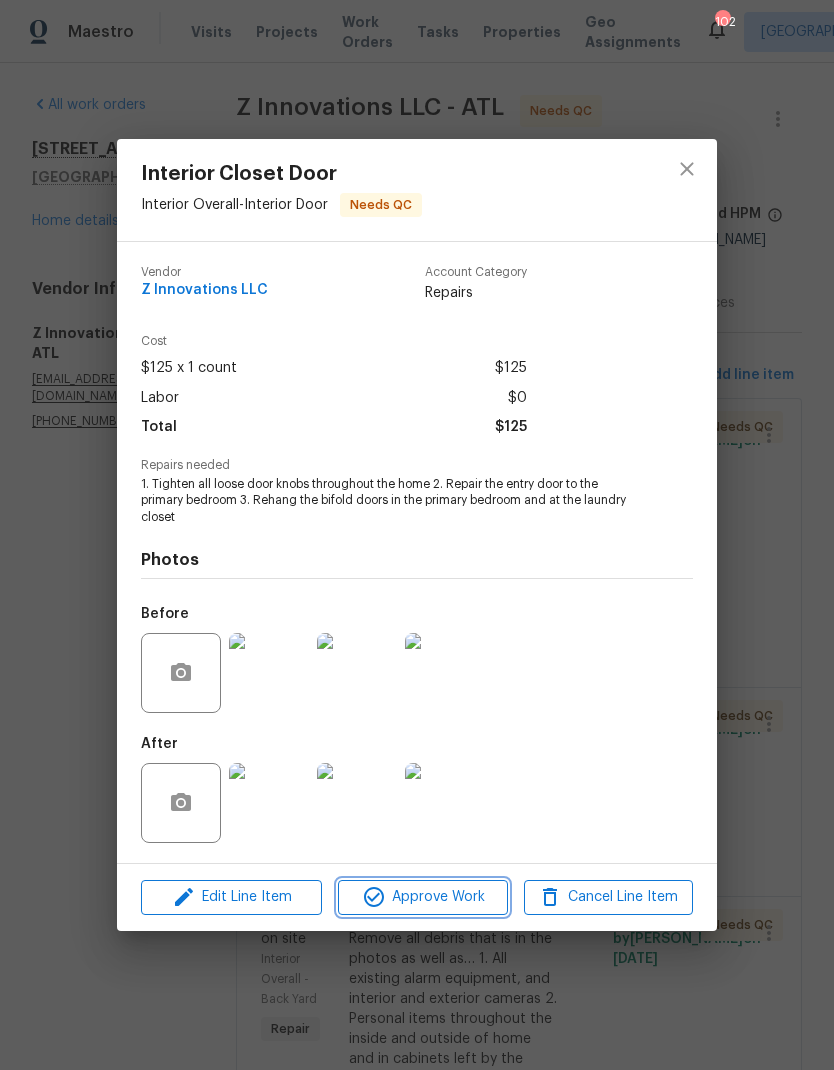click on "Approve Work" at bounding box center [422, 897] 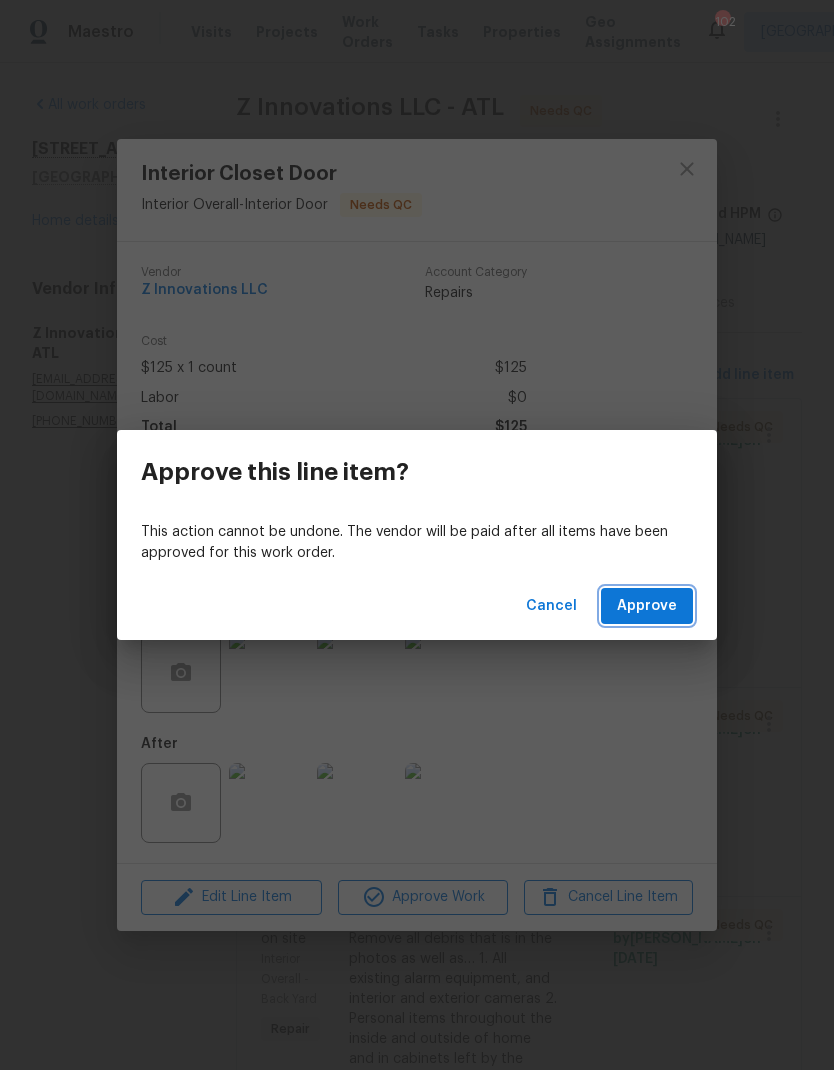 click on "Approve" at bounding box center (647, 606) 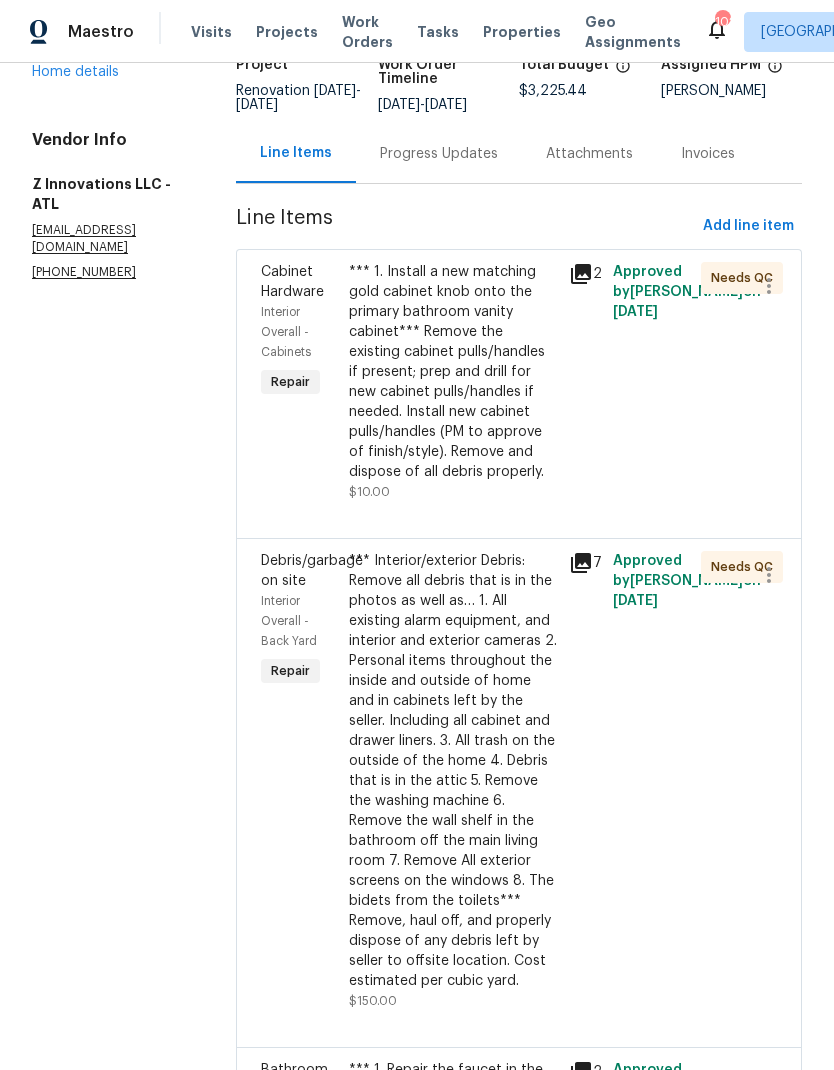 scroll, scrollTop: 138, scrollLeft: 0, axis: vertical 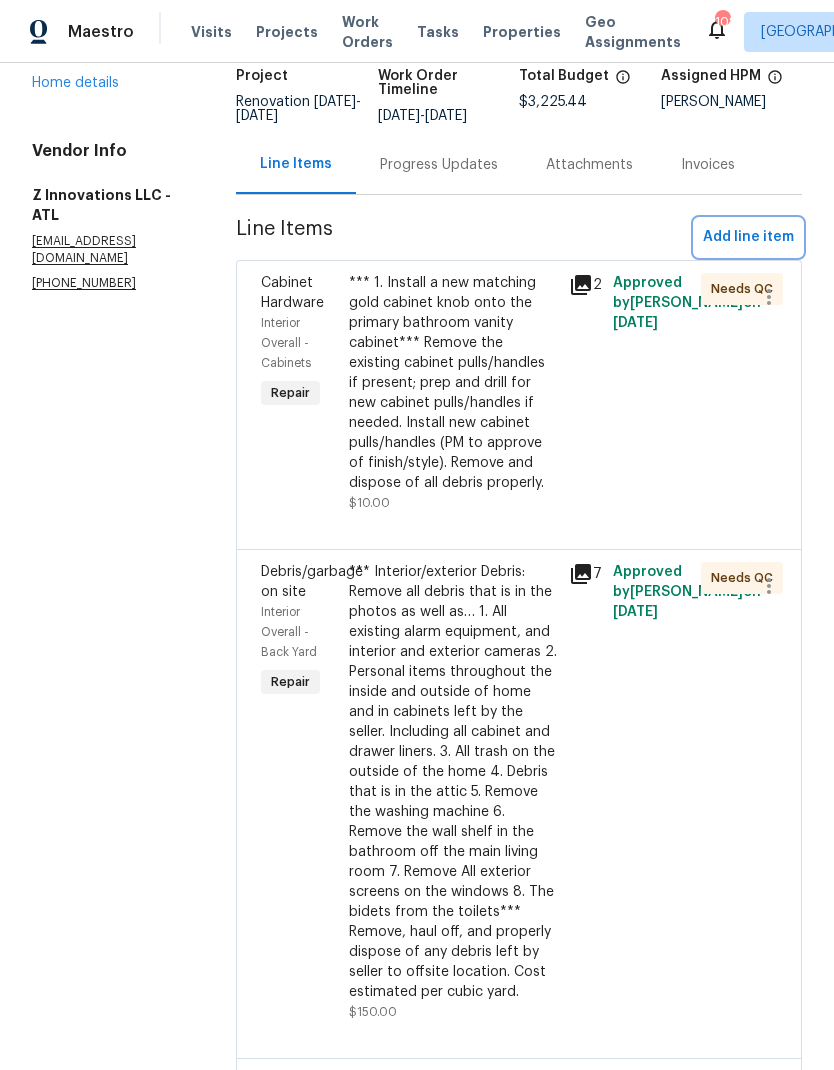 click on "Add line item" at bounding box center [748, 237] 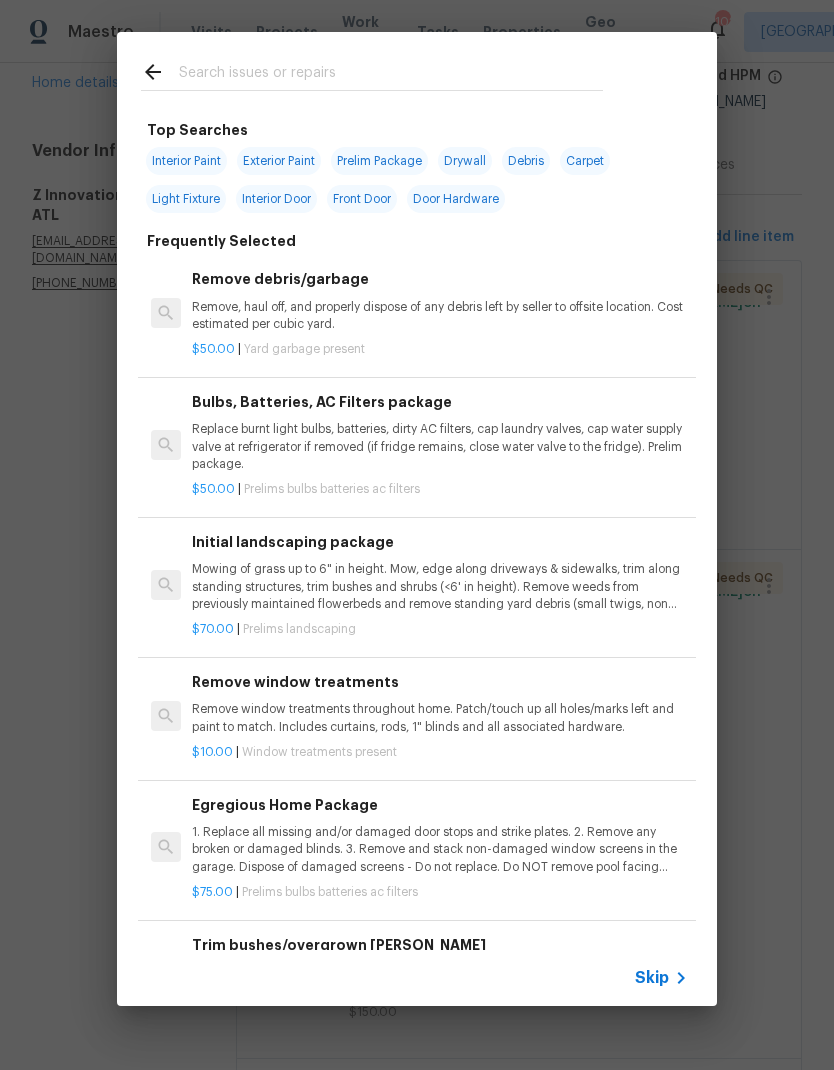 click at bounding box center [391, 75] 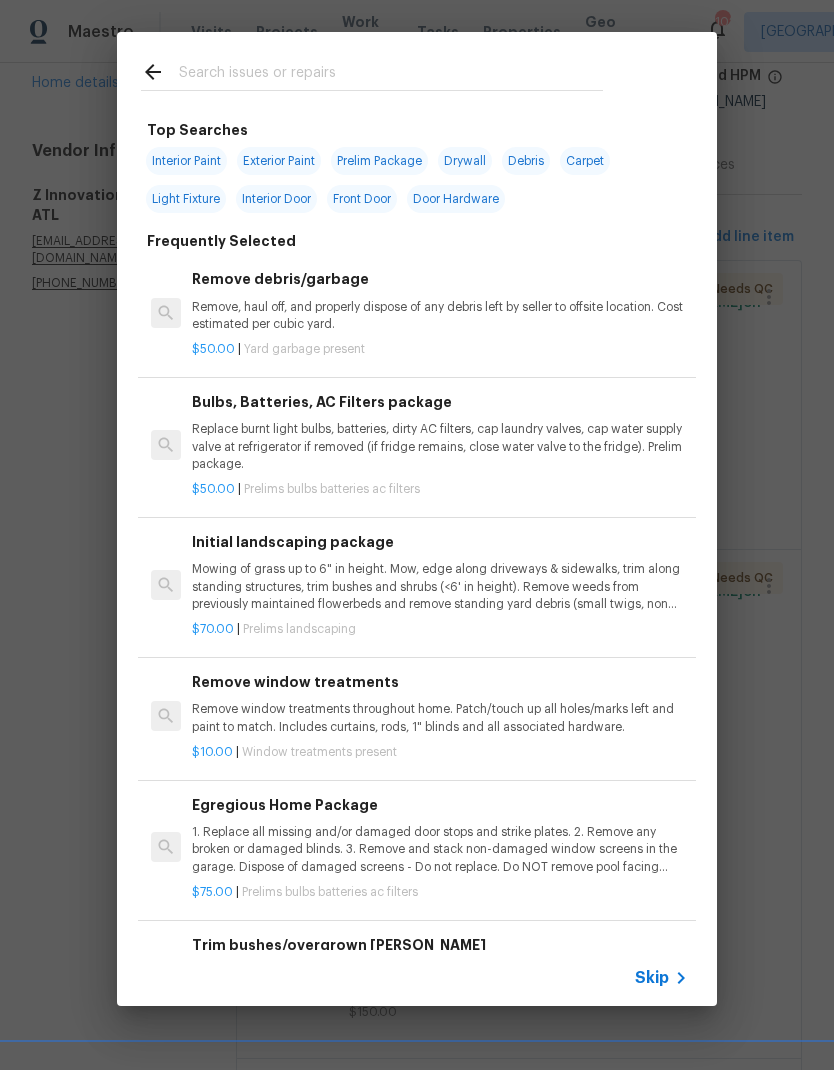 click on "Exterior Paint" at bounding box center [279, 161] 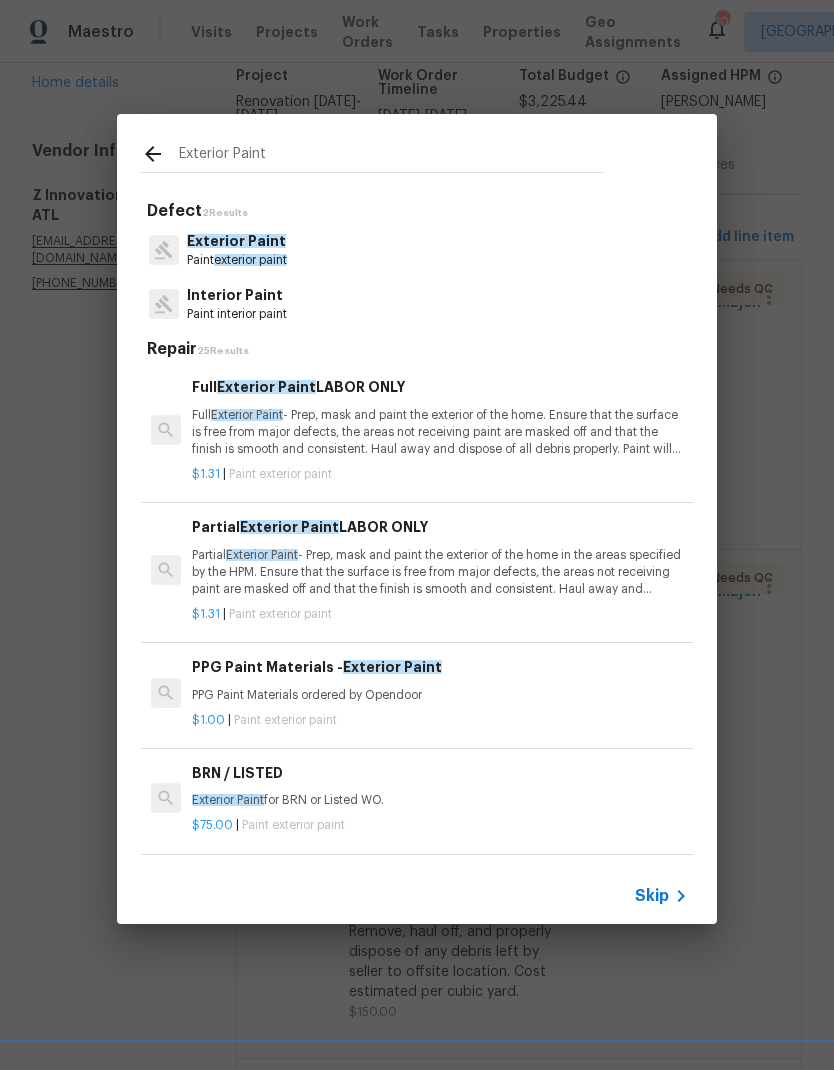 click on "Exterior Paint" at bounding box center (236, 241) 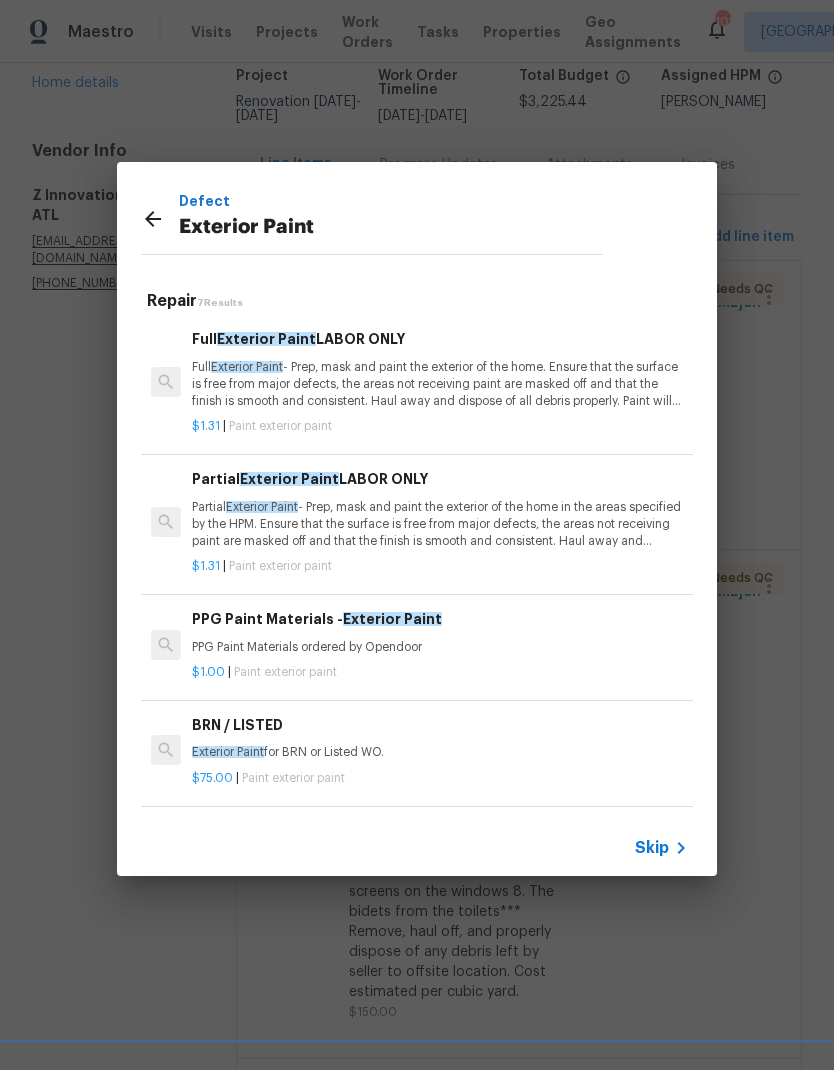 click on "Partial  Exterior Paint  - Prep, mask and paint the exterior of the home in the areas specified by the HPM. Ensure that the surface is free from major defects, the areas not receiving paint are masked off and that the finish is smooth and consistent. Haul away and dispose of all debris properly. Paint will be delivered onsite, Purchased by Opendoor." at bounding box center (440, 524) 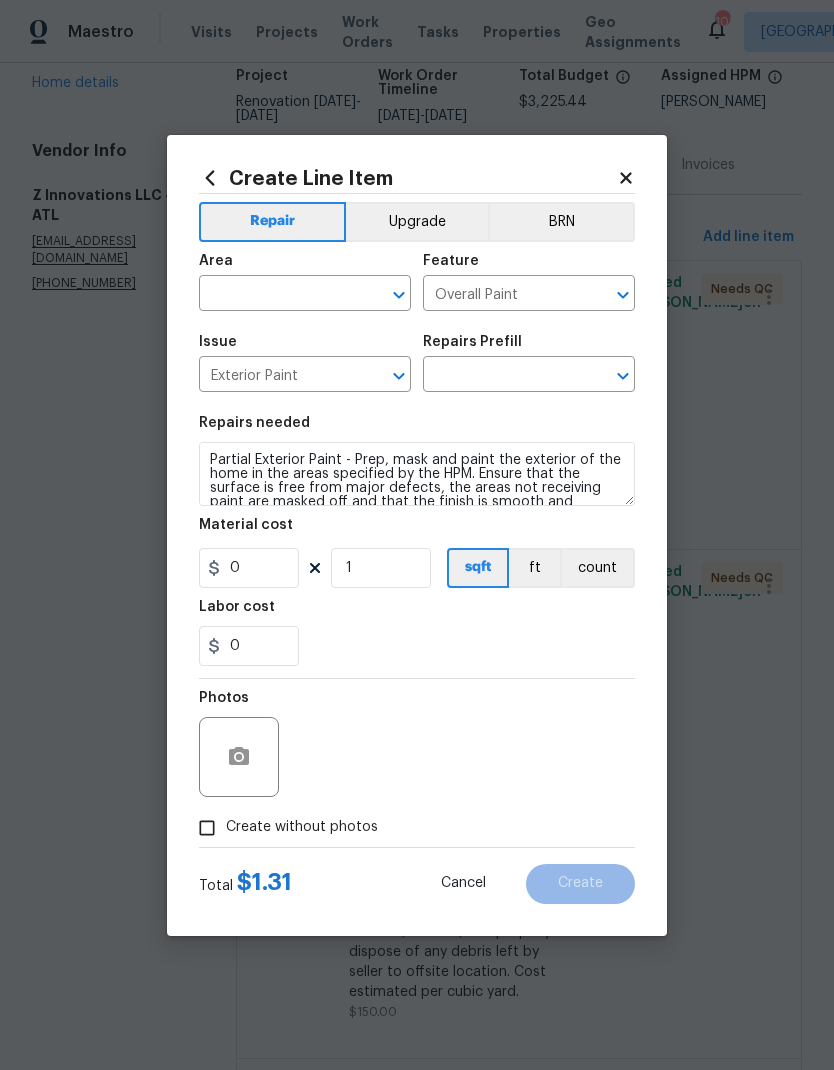 type on "Partial Exterior Paint LABOR ONLY $1.31" 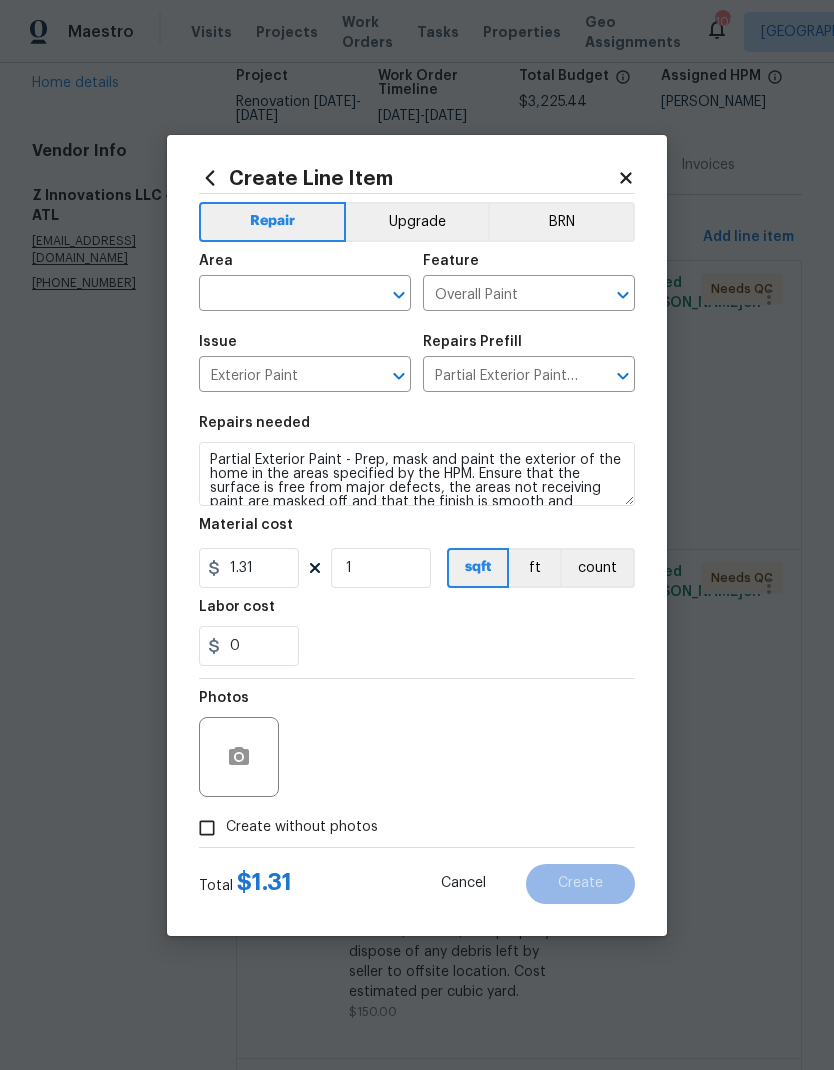 click at bounding box center [277, 295] 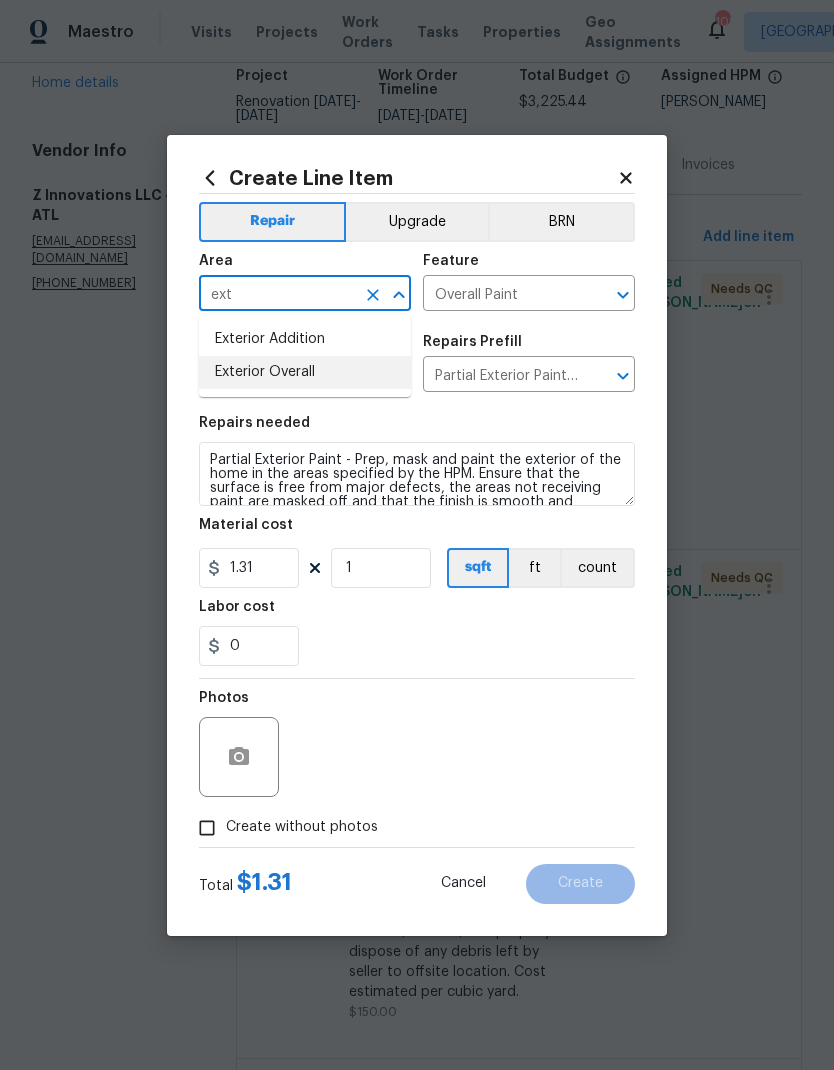 click on "Exterior Overall" at bounding box center [305, 372] 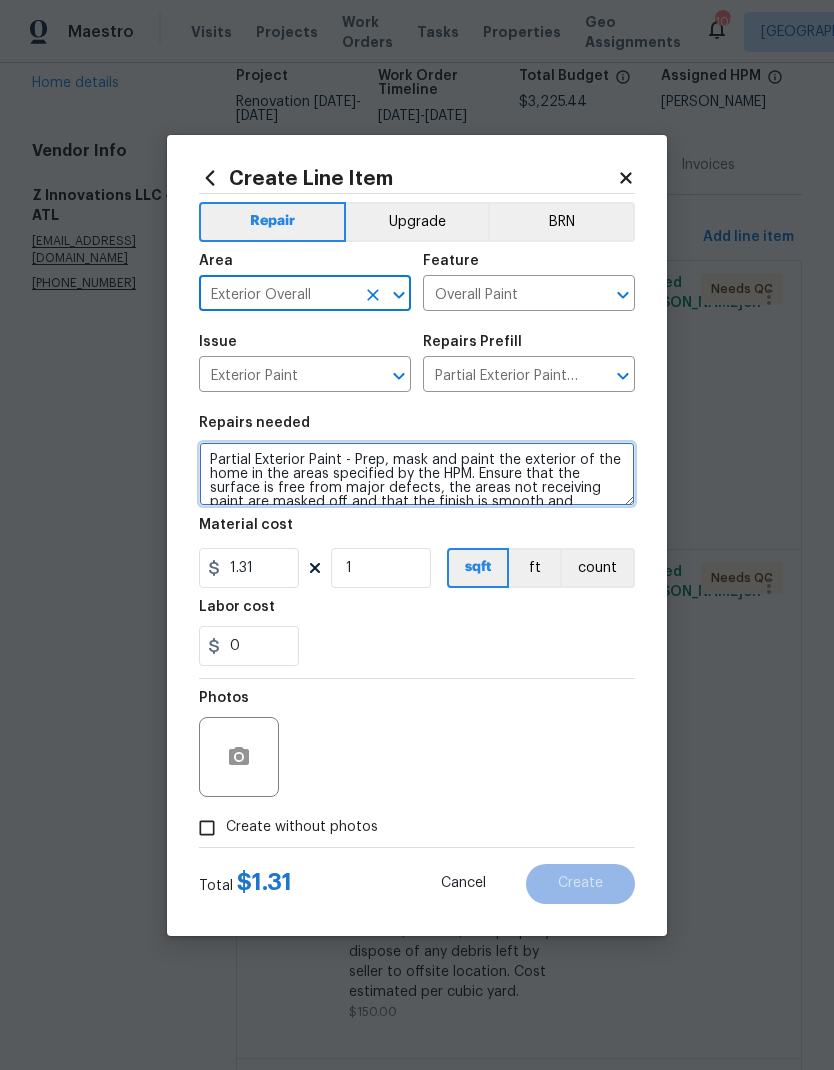 click on "Partial Exterior Paint - Prep, mask and paint the exterior of the home in the areas specified by the HPM. Ensure that the surface is free from major defects, the areas not receiving paint are masked off and that the finish is smooth and consistent. Haul away and dispose of all debris properly. Paint will be delivered onsite, Purchased by Opendoor." at bounding box center [417, 474] 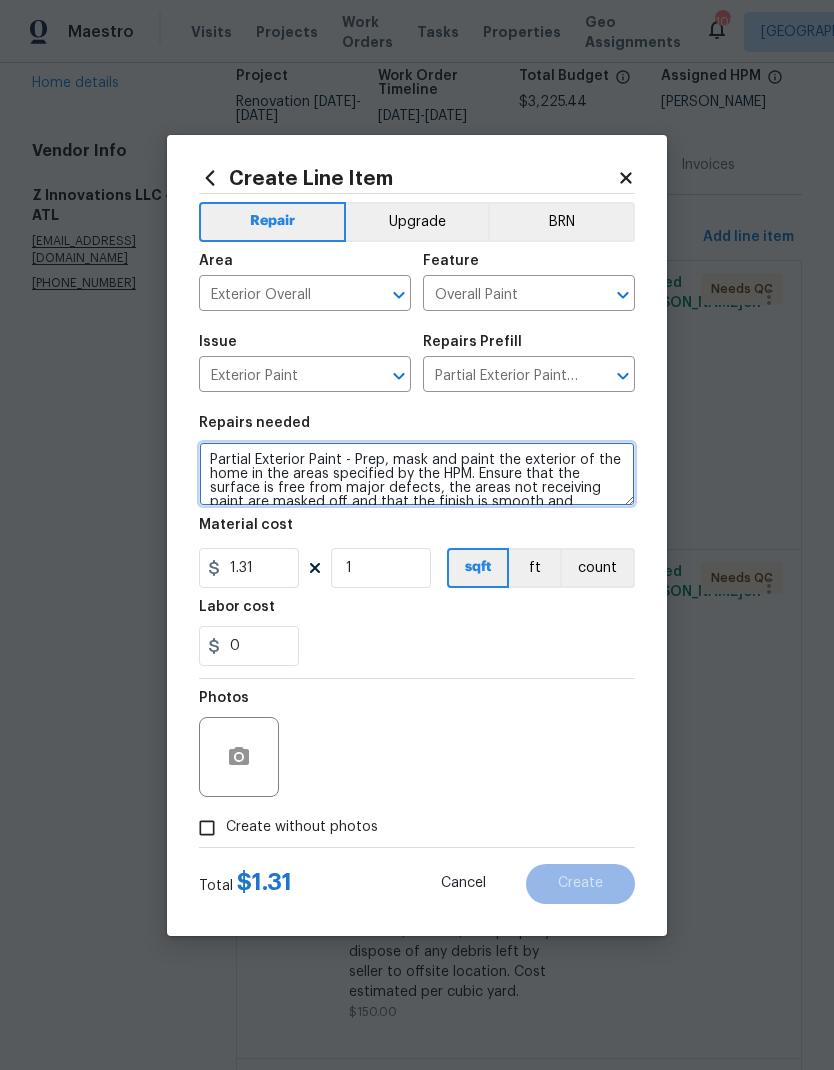 click on "Partial Exterior Paint - Prep, mask and paint the exterior of the home in the areas specified by the HPM. Ensure that the surface is free from major defects, the areas not receiving paint are masked off and that the finish is smooth and consistent. Haul away and dispose of all debris properly. Paint will be delivered onsite, Purchased by Opendoor." at bounding box center [417, 474] 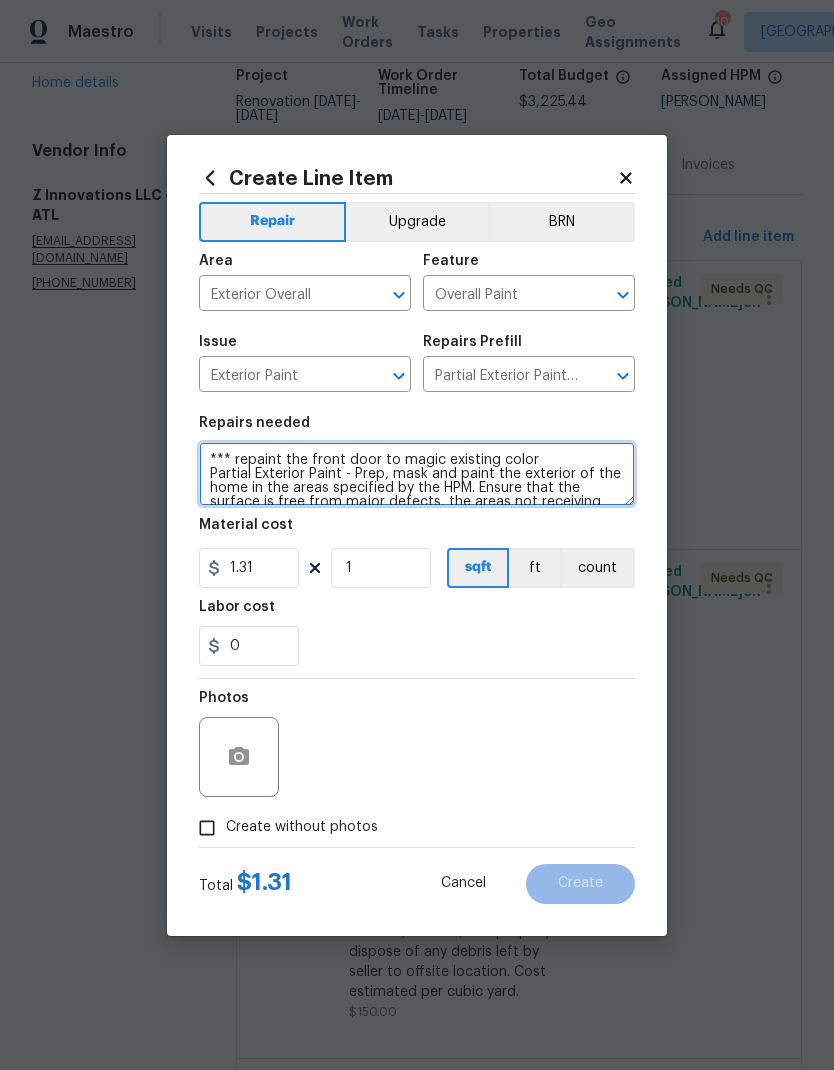 click on "*** repaint the front door to magic existing color
Partial Exterior Paint - Prep, mask and paint the exterior of the home in the areas specified by the HPM. Ensure that the surface is free from major defects, the areas not receiving paint are masked off and that the finish is smooth and consistent. Haul away and dispose of all debris properly. Paint will be delivered onsite, Purchased by Opendoor." at bounding box center [417, 474] 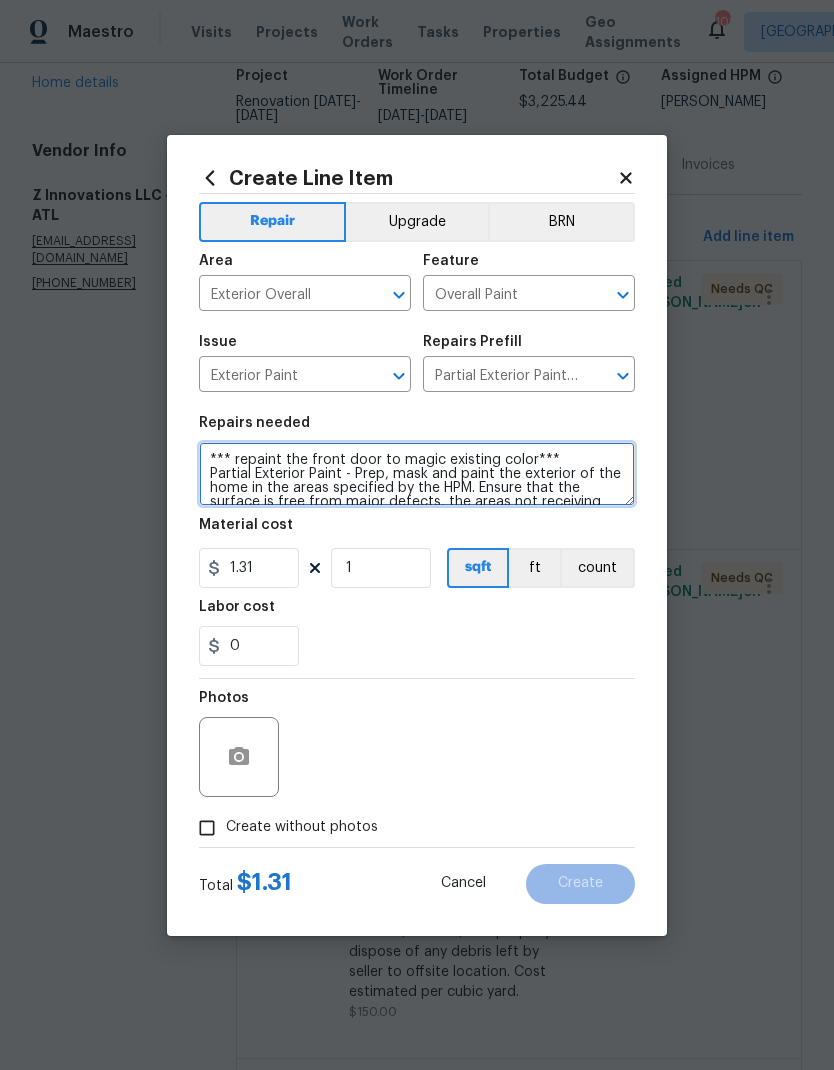 type on "*** repaint the front door to magic existing color***
Partial Exterior Paint - Prep, mask and paint the exterior of the home in the areas specified by the HPM. Ensure that the surface is free from major defects, the areas not receiving paint are masked off and that the finish is smooth and consistent. Haul away and dispose of all debris properly. Paint will be delivered onsite, Purchased by Opendoor." 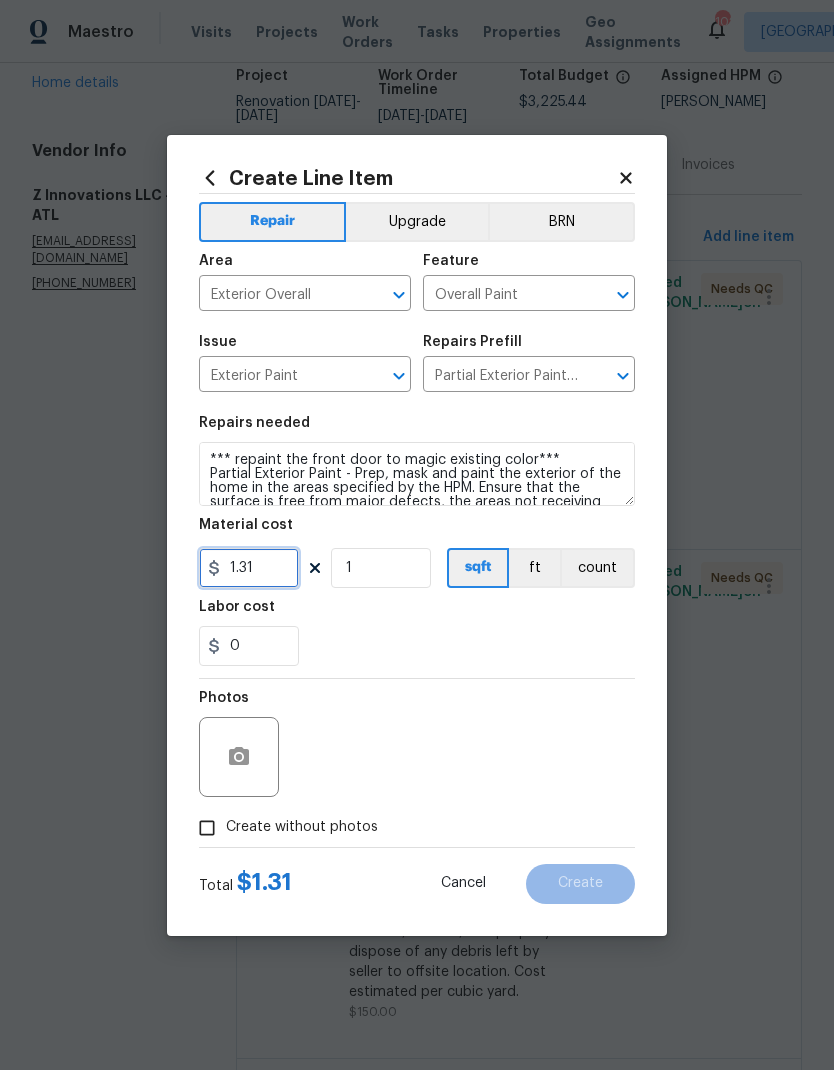 click on "1.31" at bounding box center (249, 568) 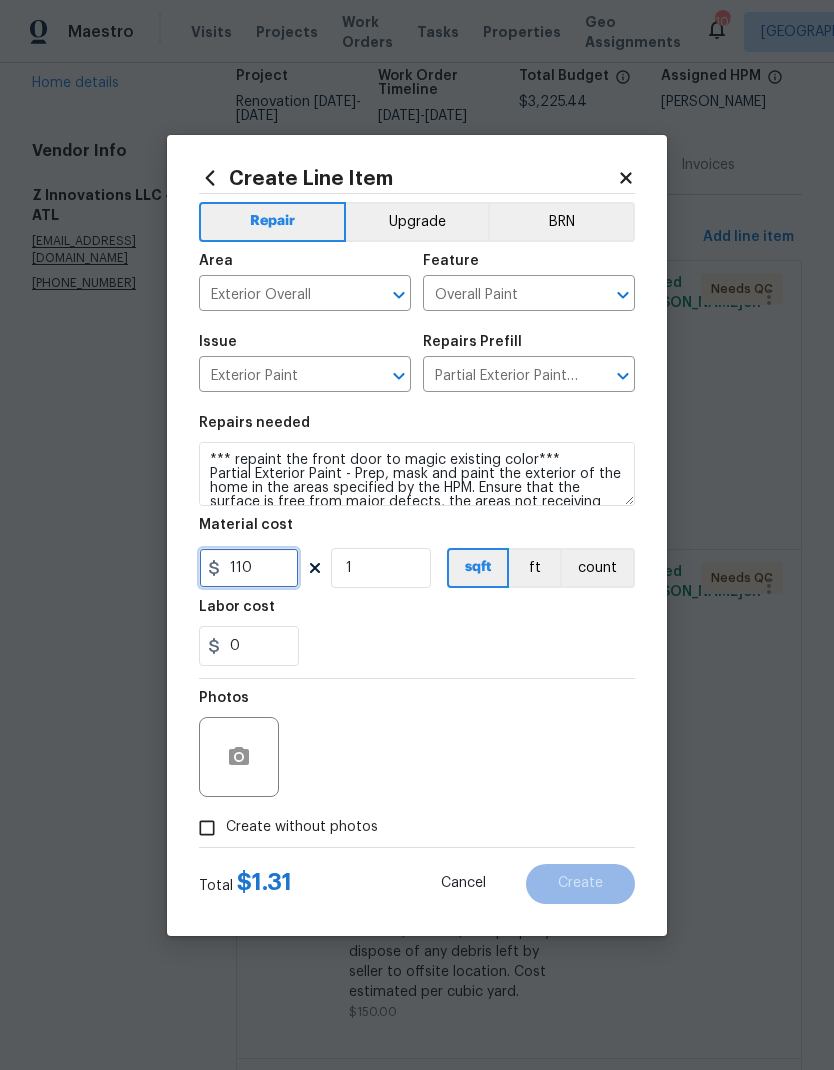 type on "110" 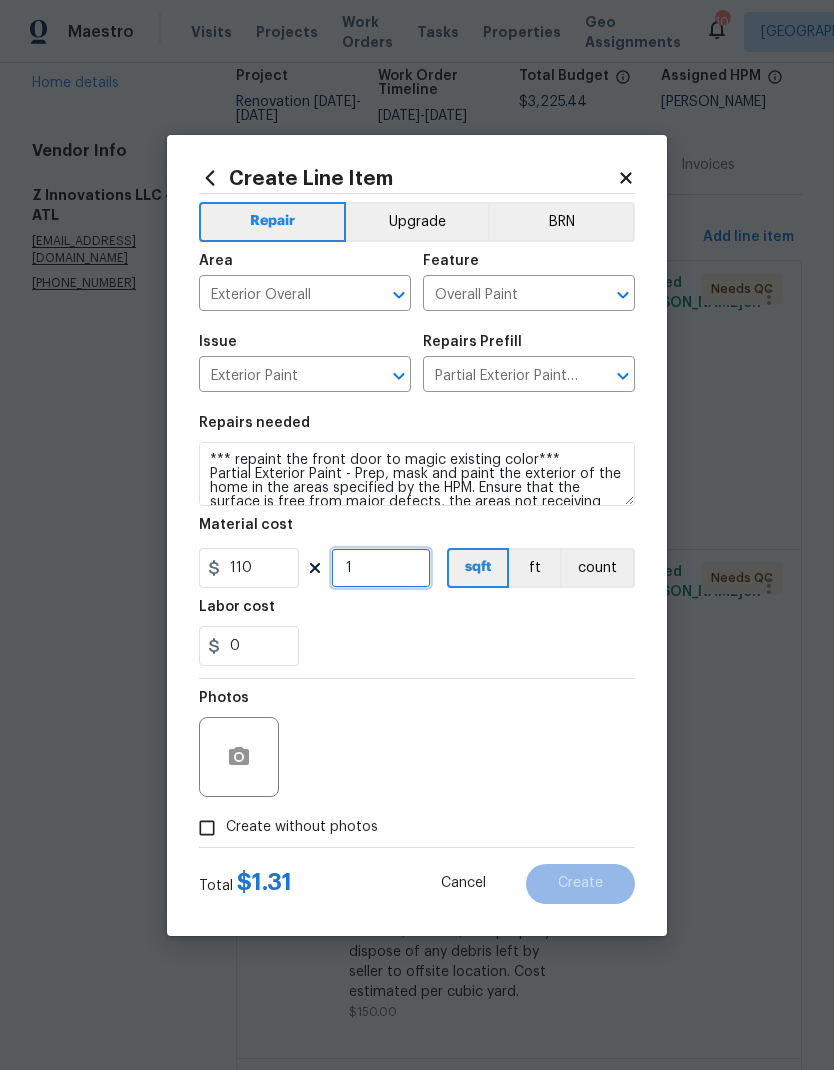 click on "1" at bounding box center [381, 568] 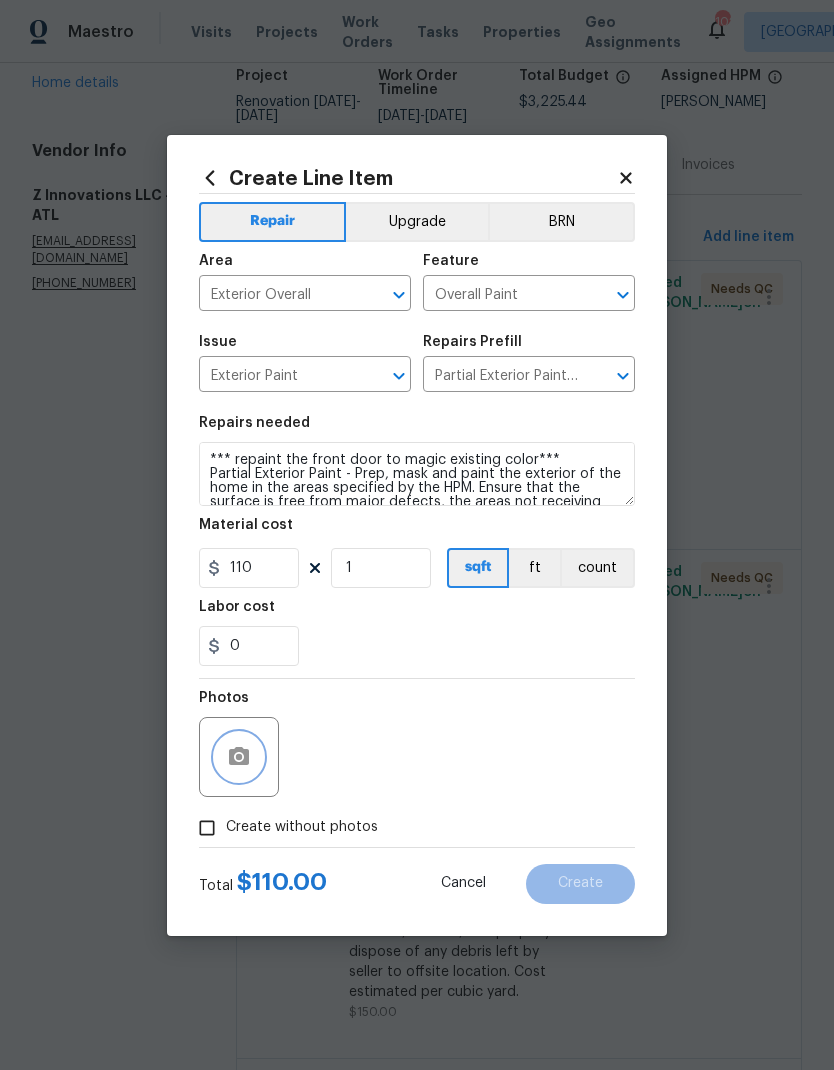click 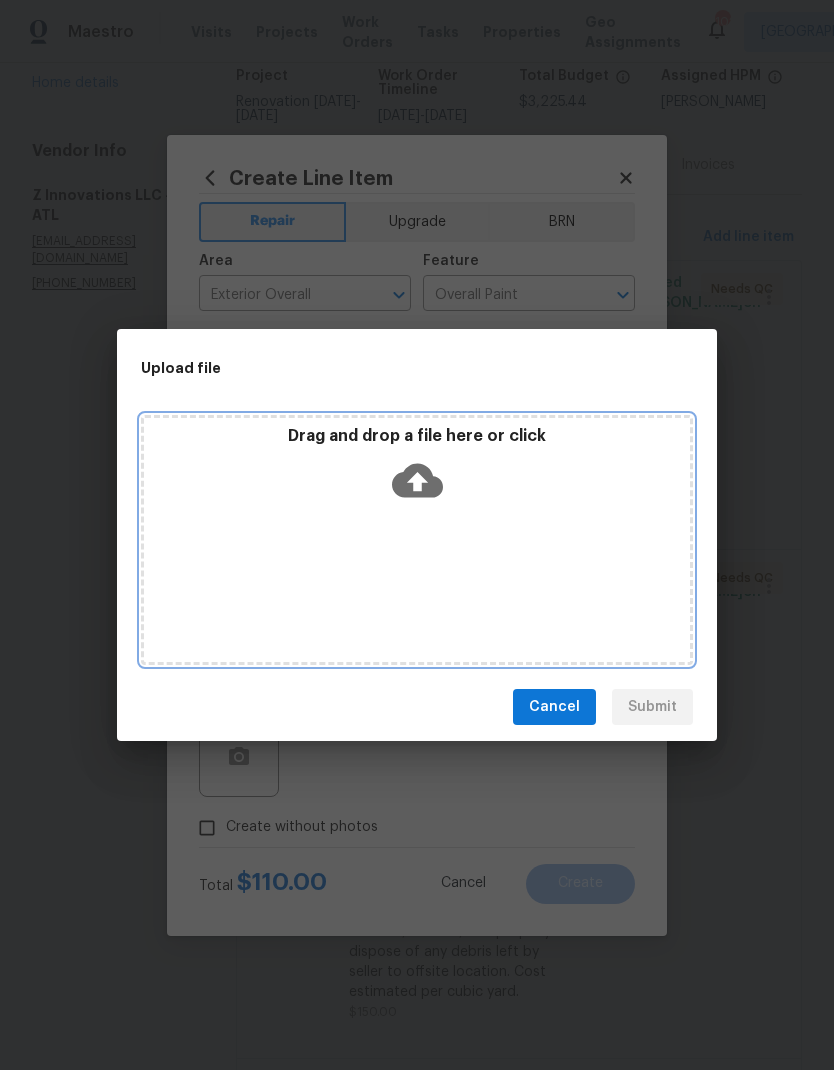 click 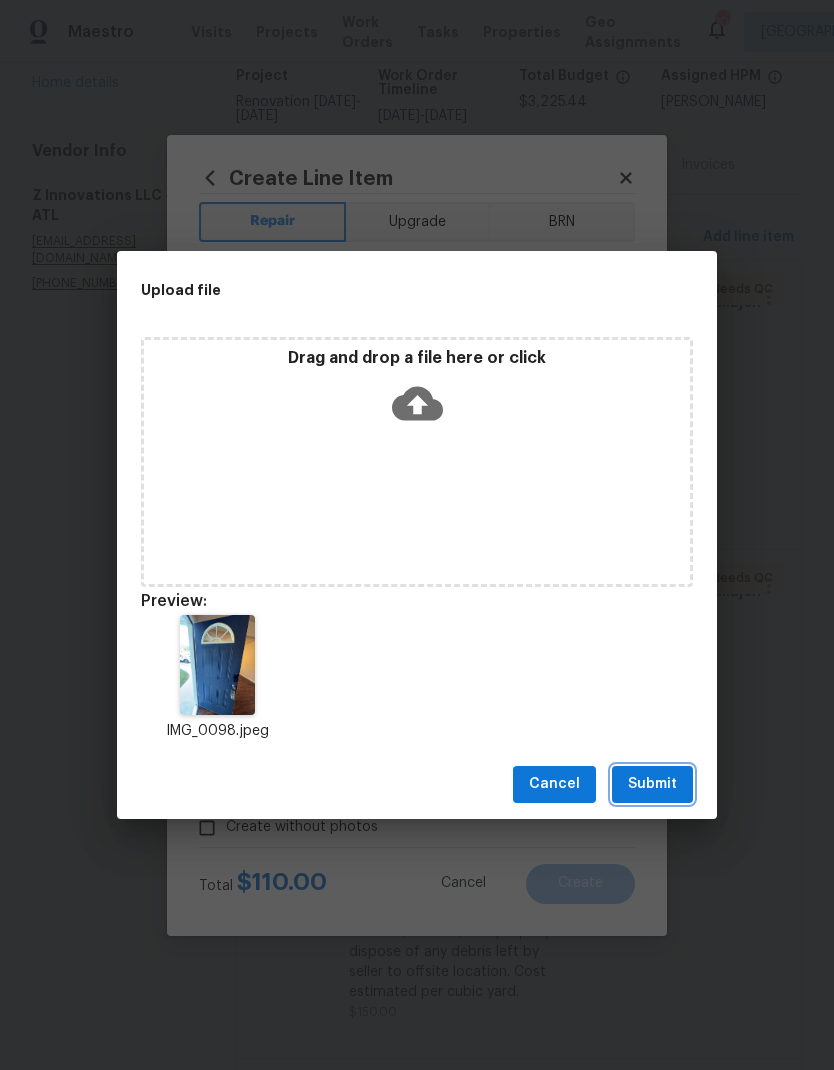 click on "Submit" at bounding box center (652, 784) 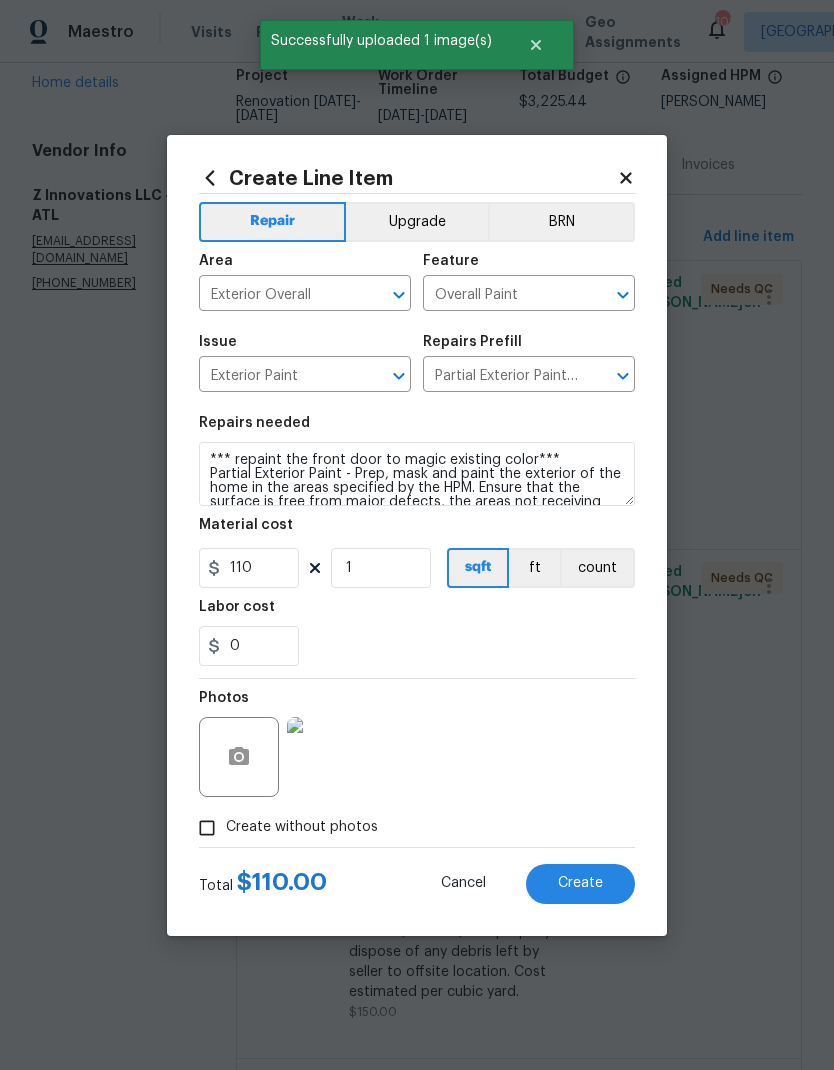click on "Create" at bounding box center (580, 883) 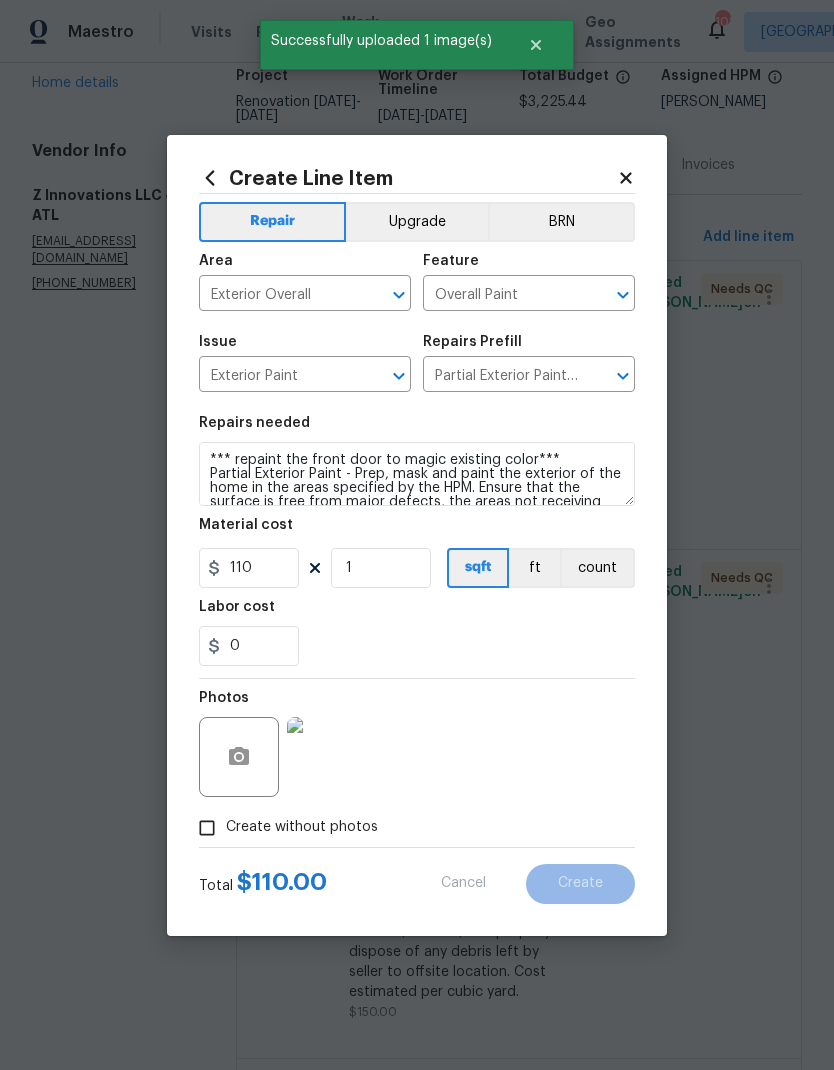 scroll, scrollTop: 0, scrollLeft: 0, axis: both 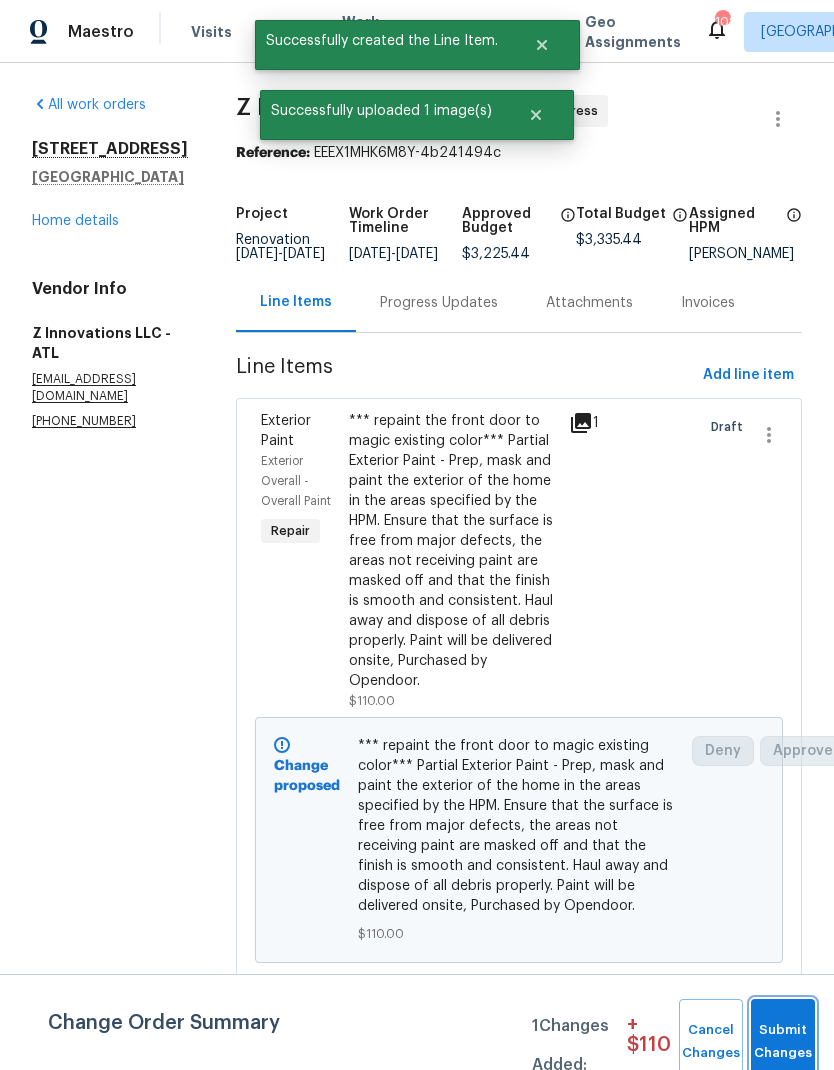 click on "Submit Changes" at bounding box center [783, 1042] 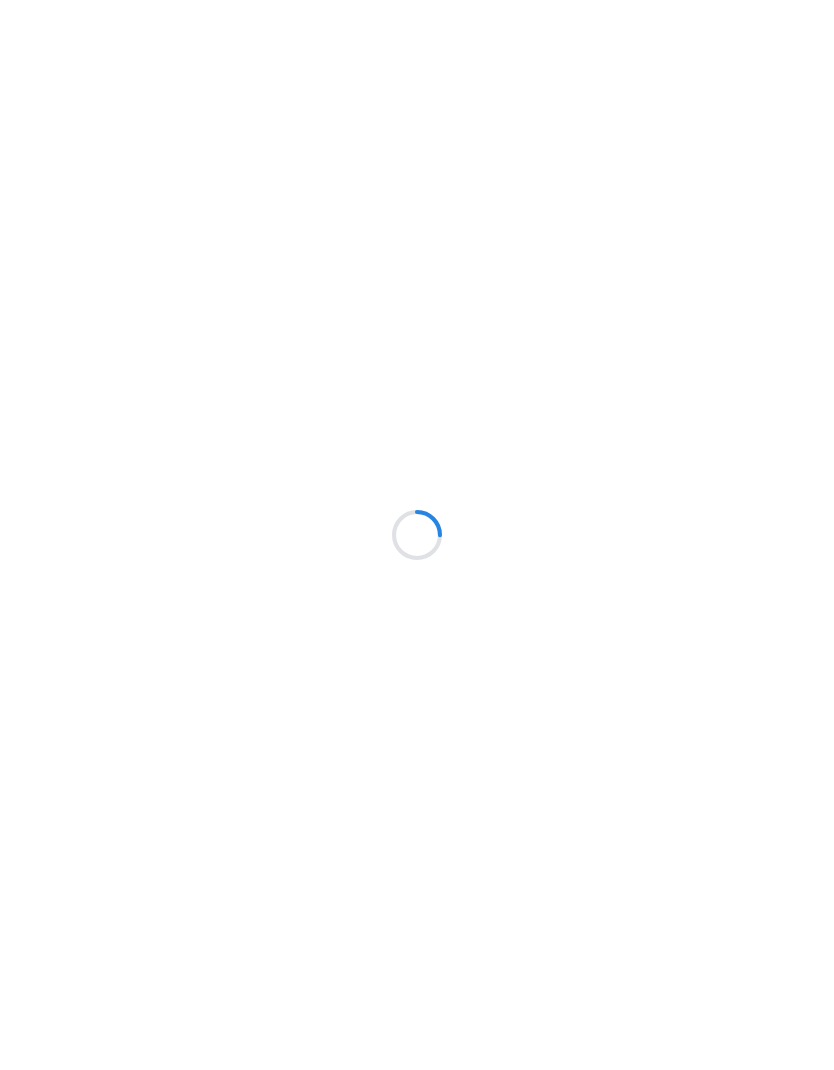 scroll, scrollTop: 0, scrollLeft: 0, axis: both 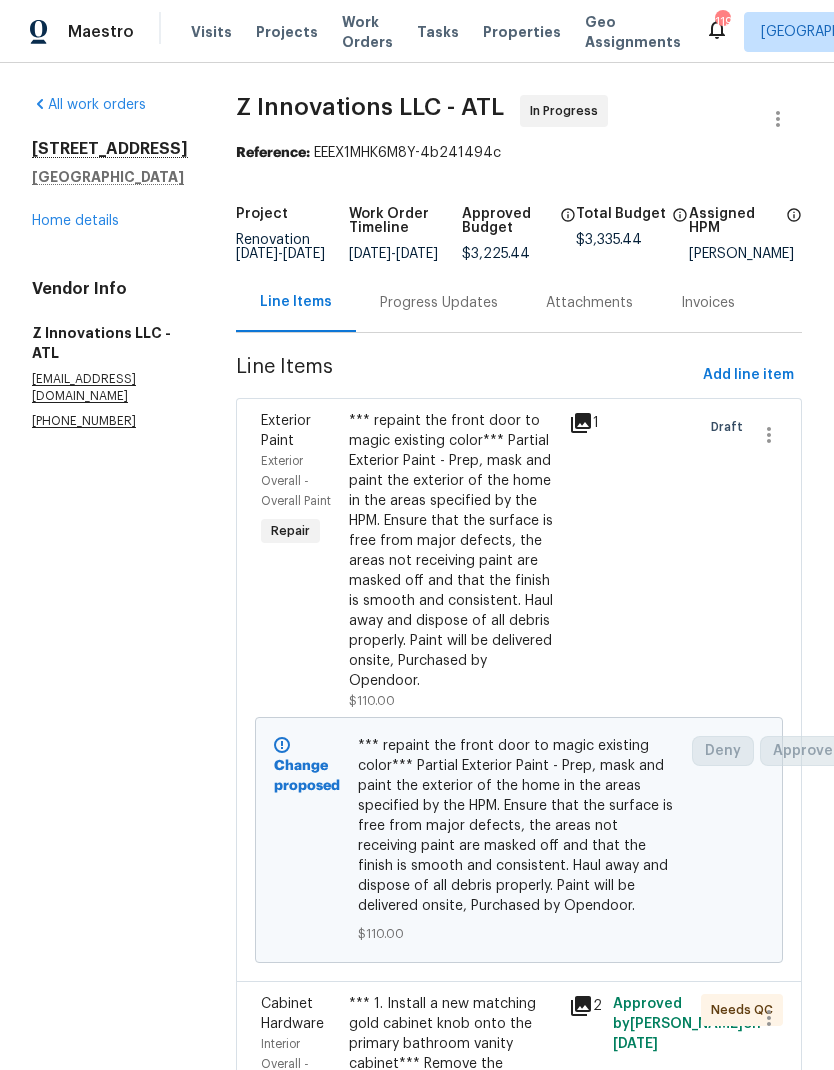 click on "Home details" at bounding box center (75, 221) 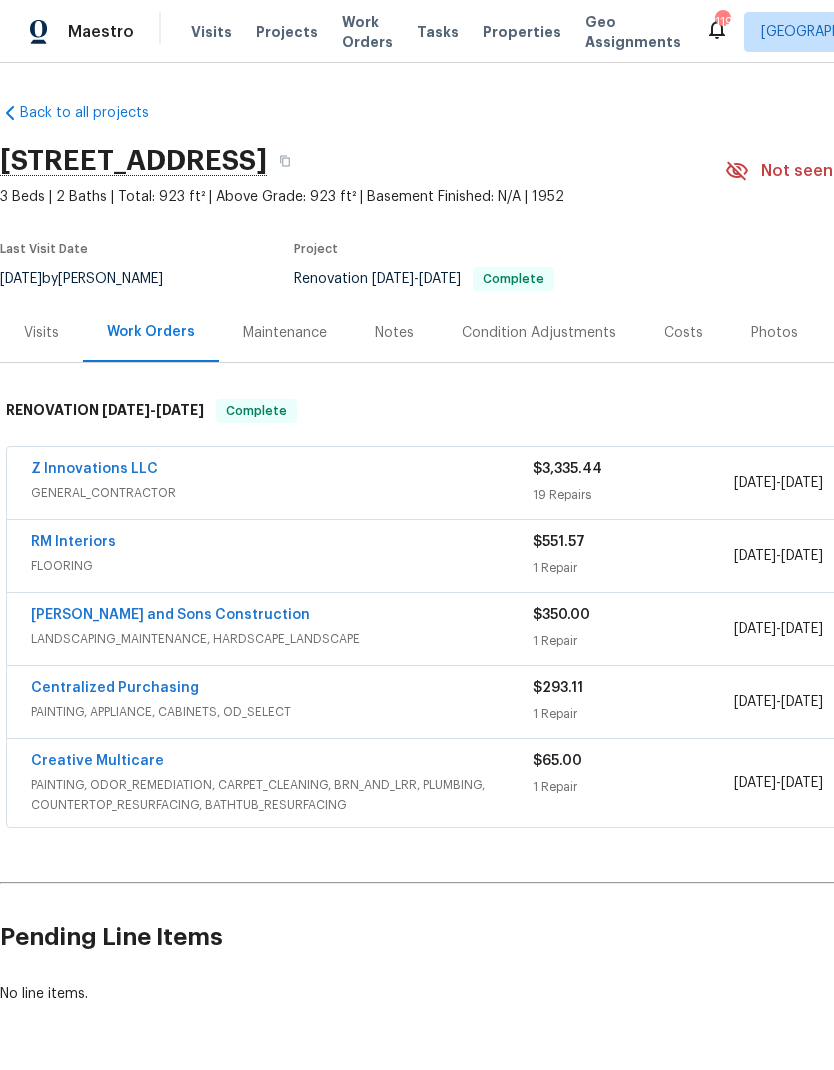 scroll, scrollTop: 0, scrollLeft: 0, axis: both 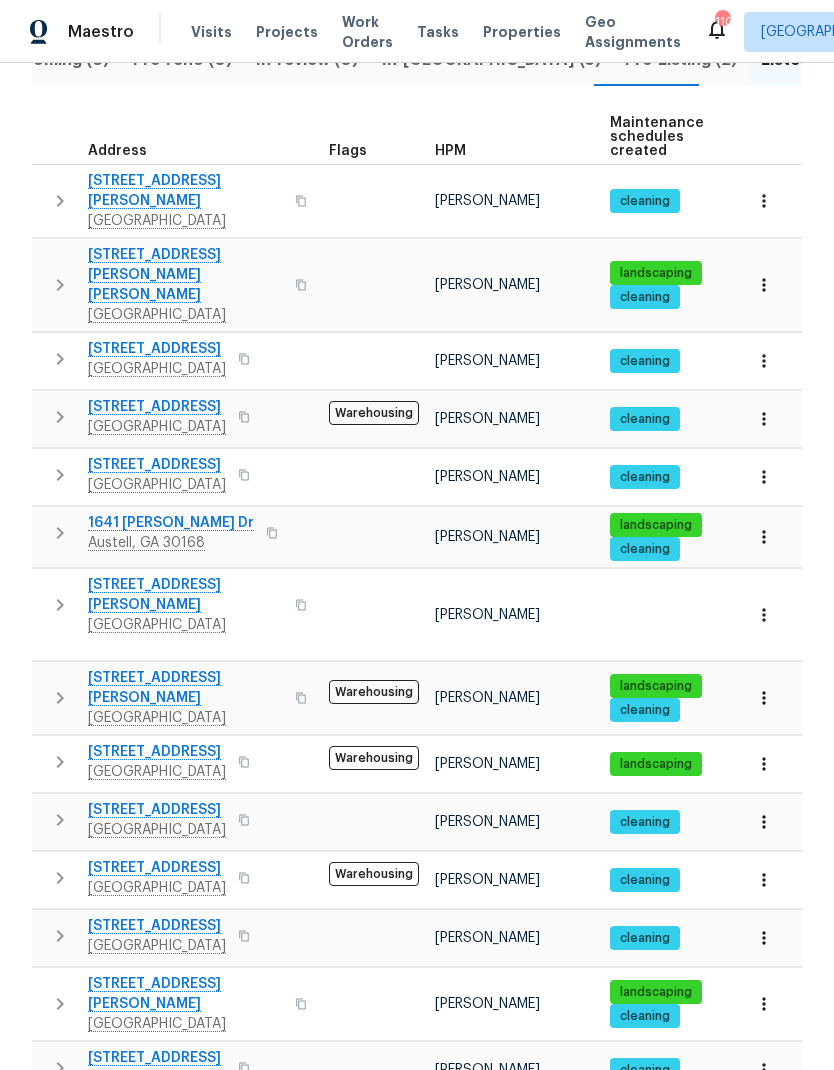 click 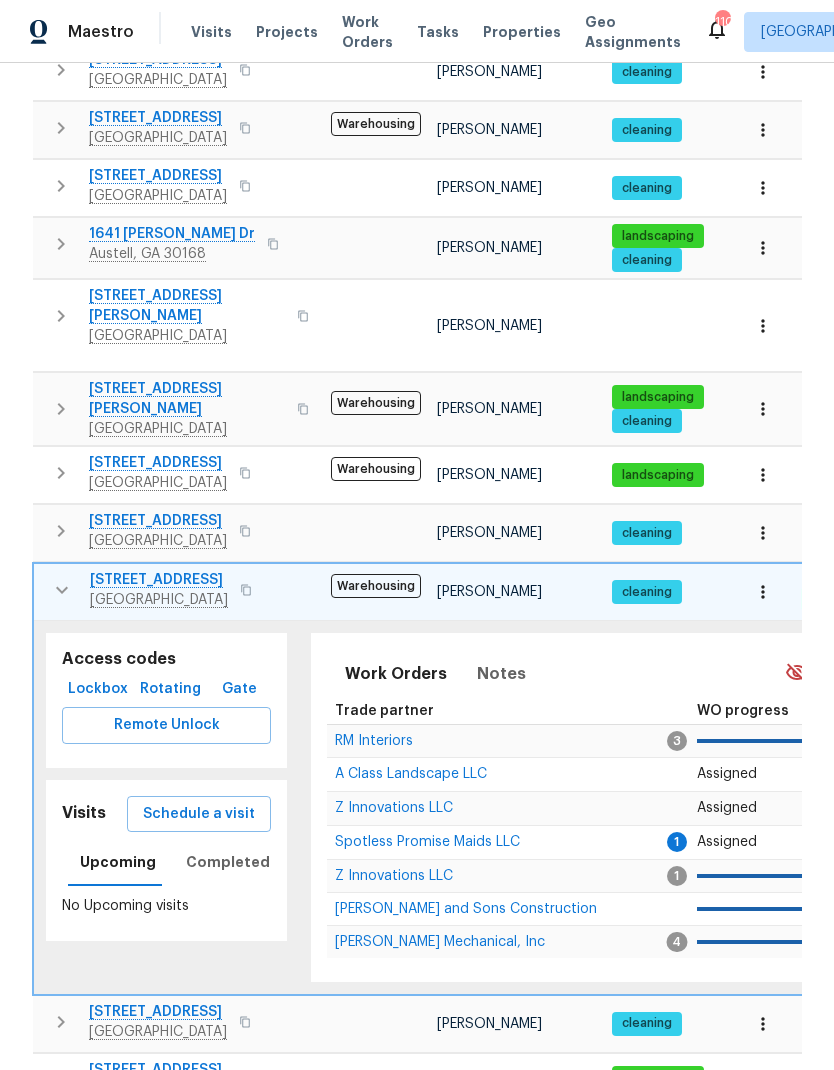 scroll, scrollTop: 559, scrollLeft: 0, axis: vertical 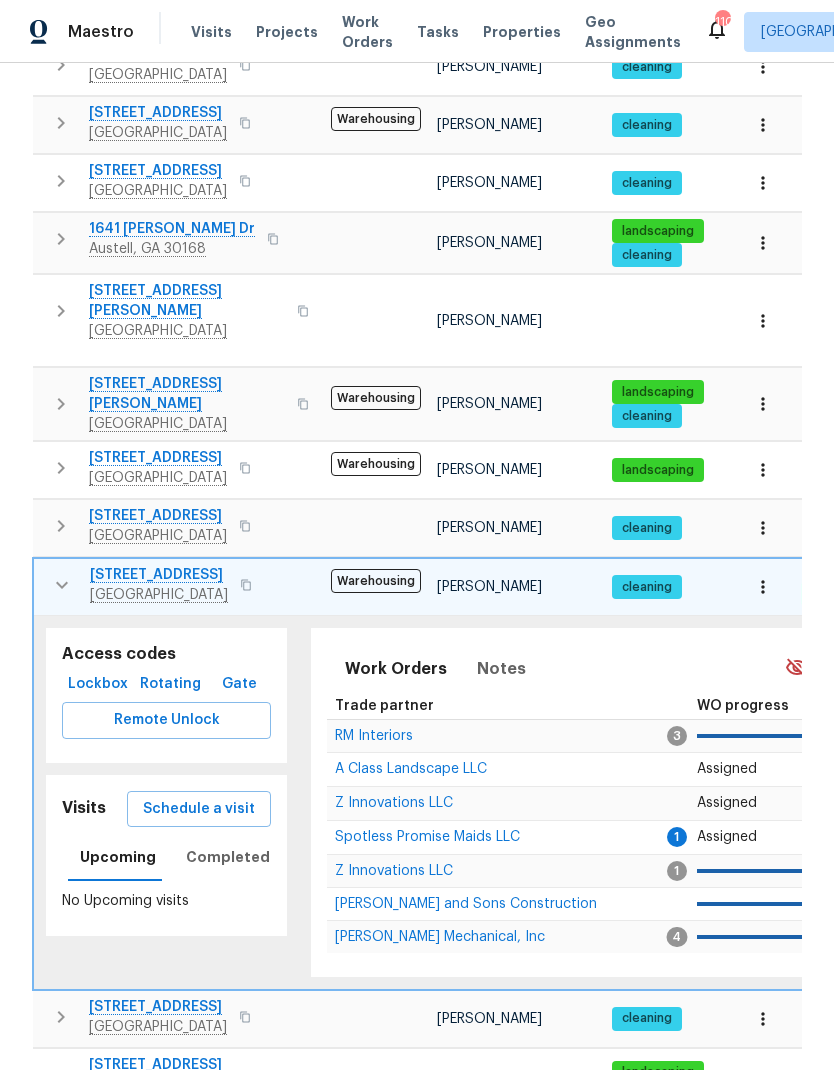 click on "Schedule a visit" at bounding box center (199, 809) 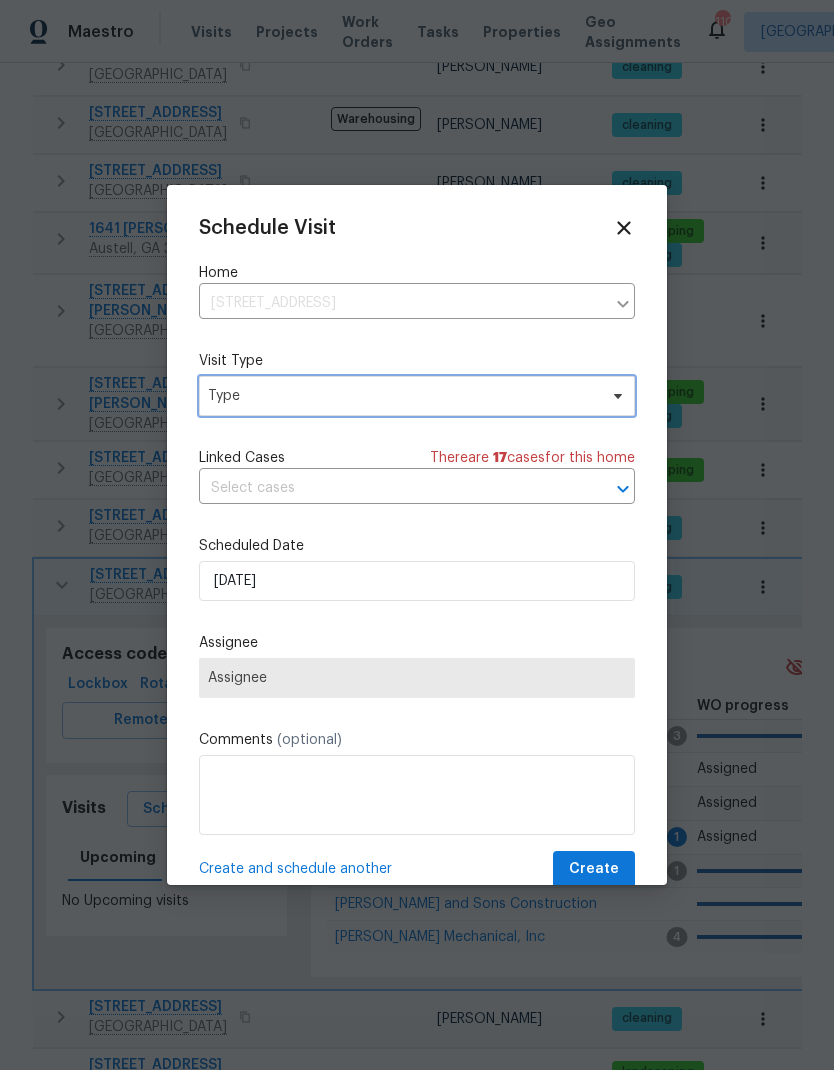 click on "Type" at bounding box center [402, 396] 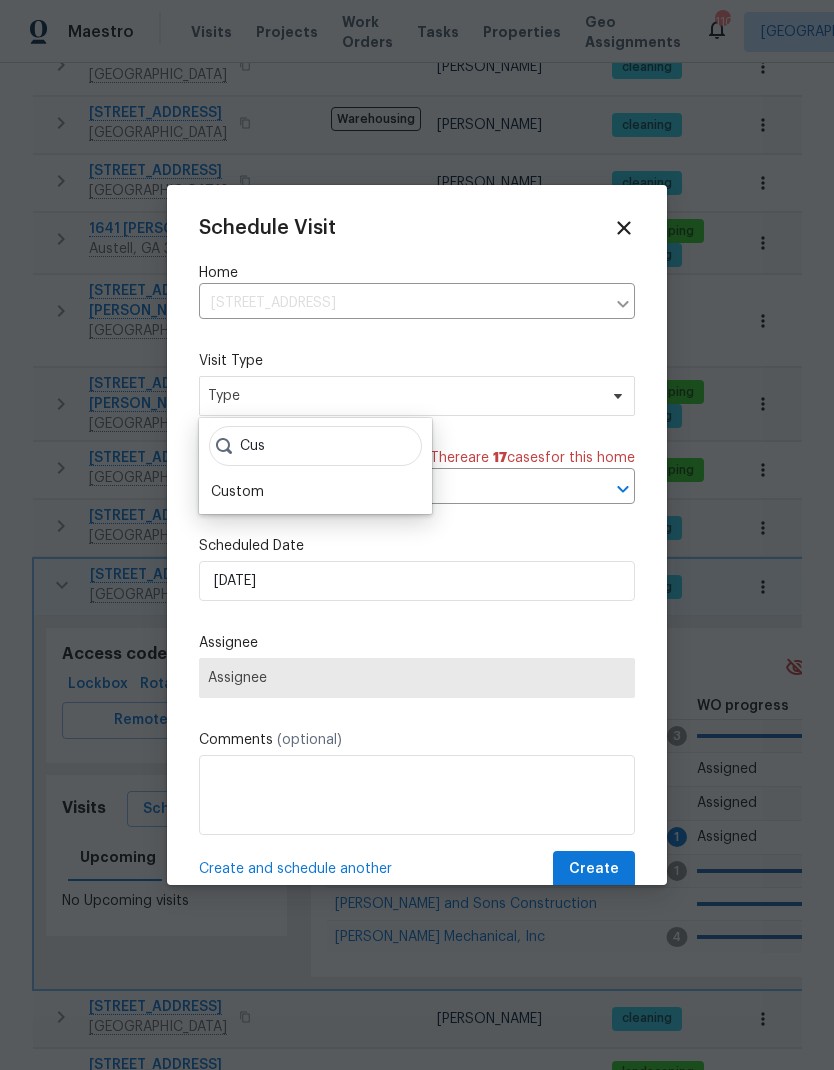 type on "Cus" 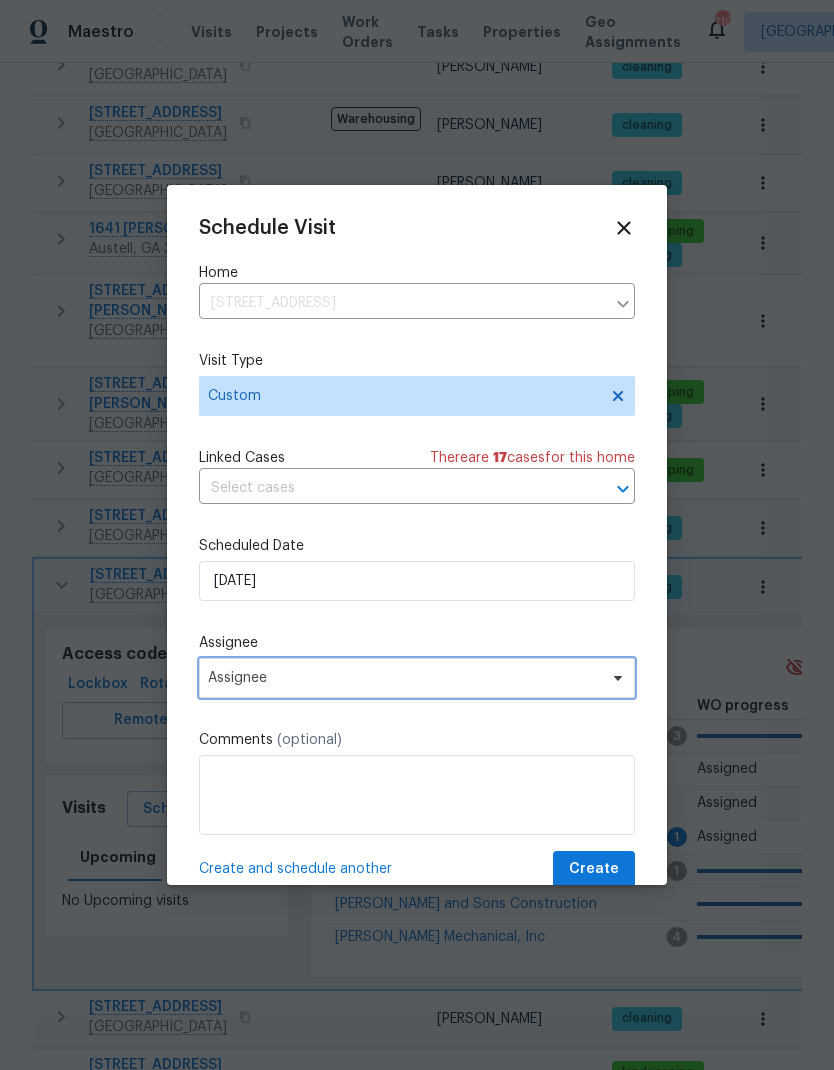 click on "Assignee" at bounding box center [417, 678] 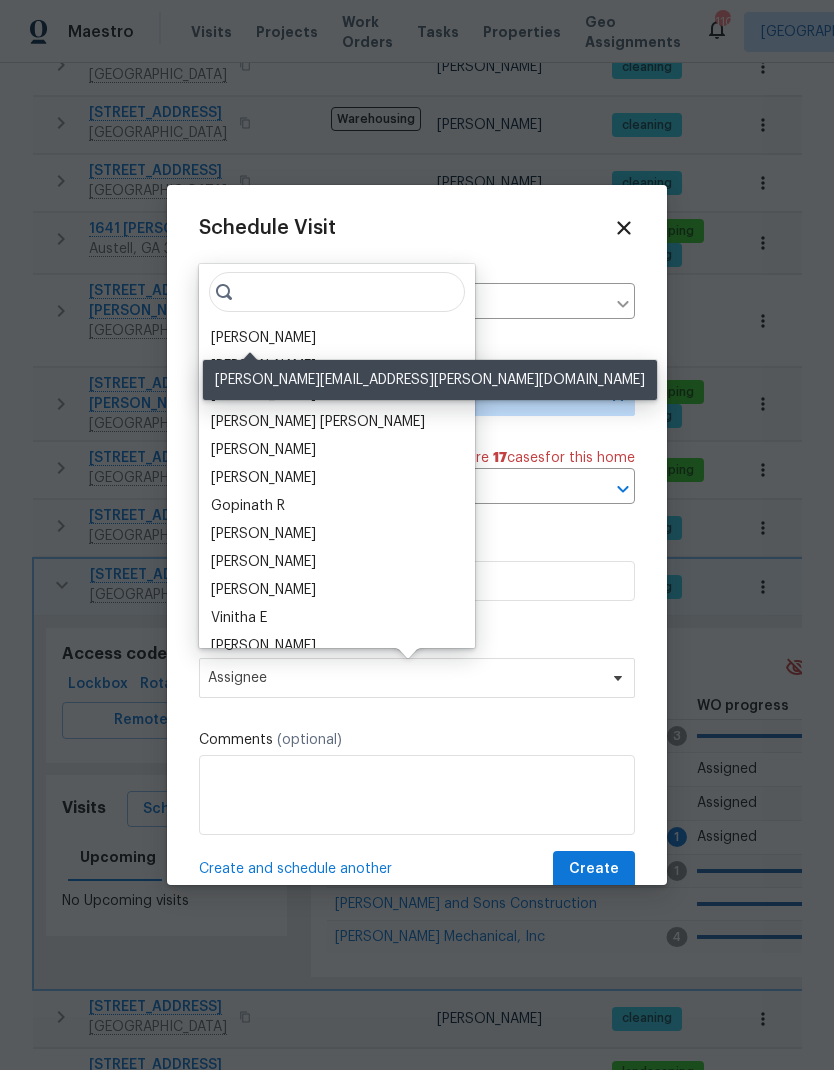 click on "[PERSON_NAME]" at bounding box center (263, 338) 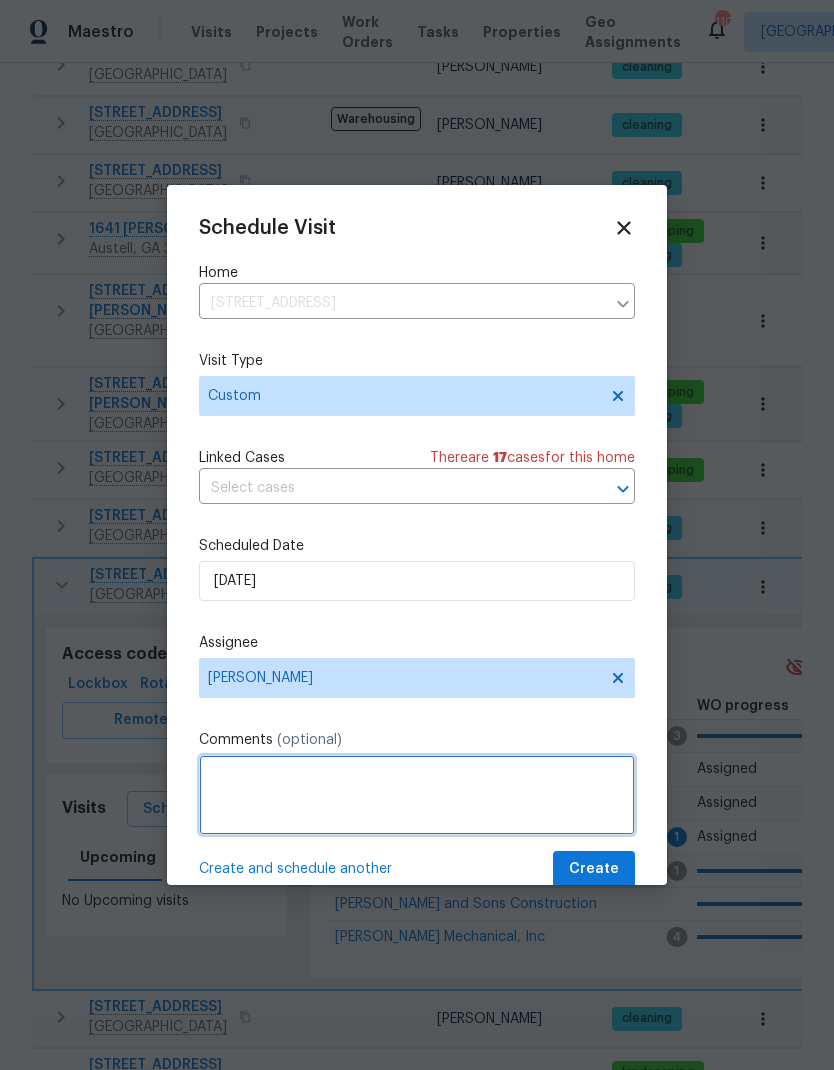 click at bounding box center (417, 795) 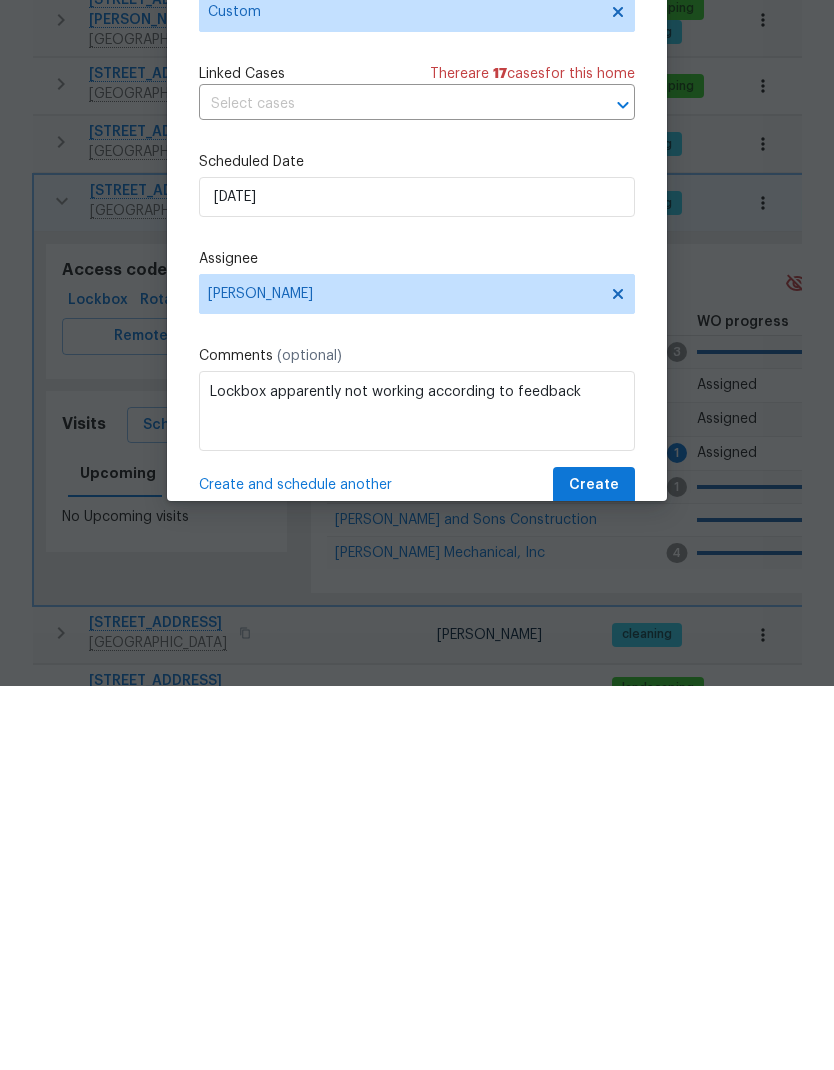 scroll, scrollTop: 80, scrollLeft: 0, axis: vertical 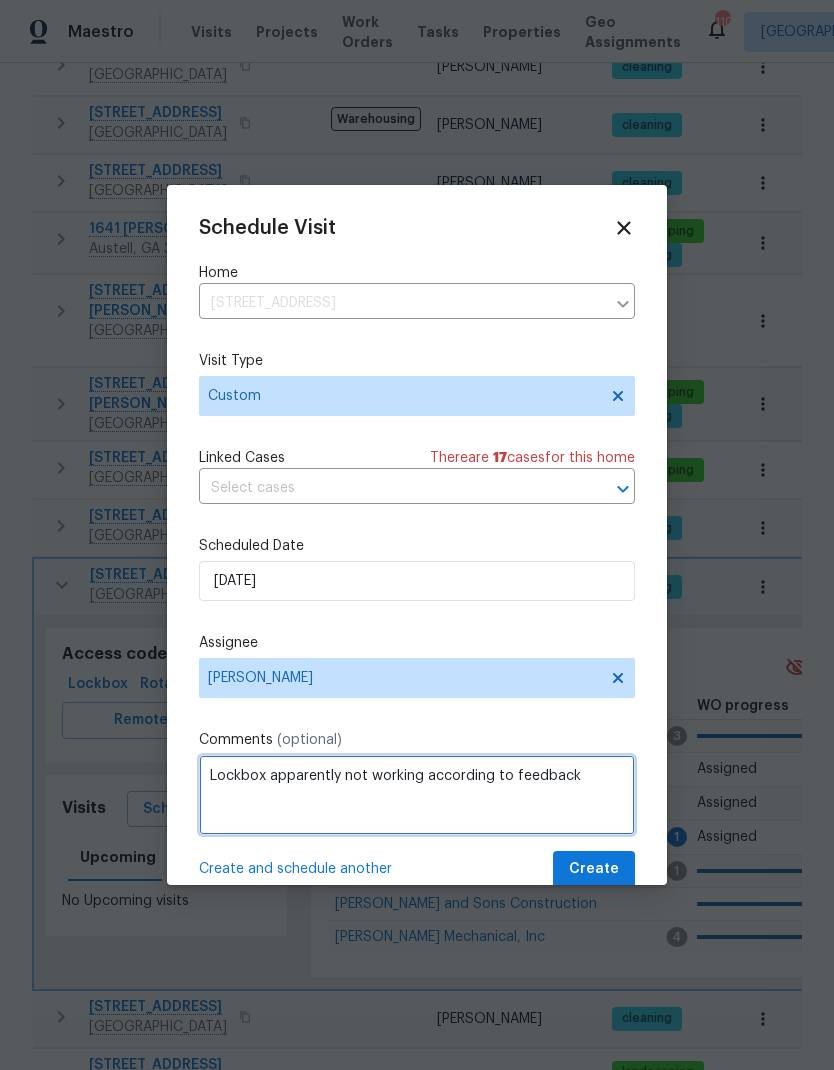 type on "Lockbox apparently not working according to feedback" 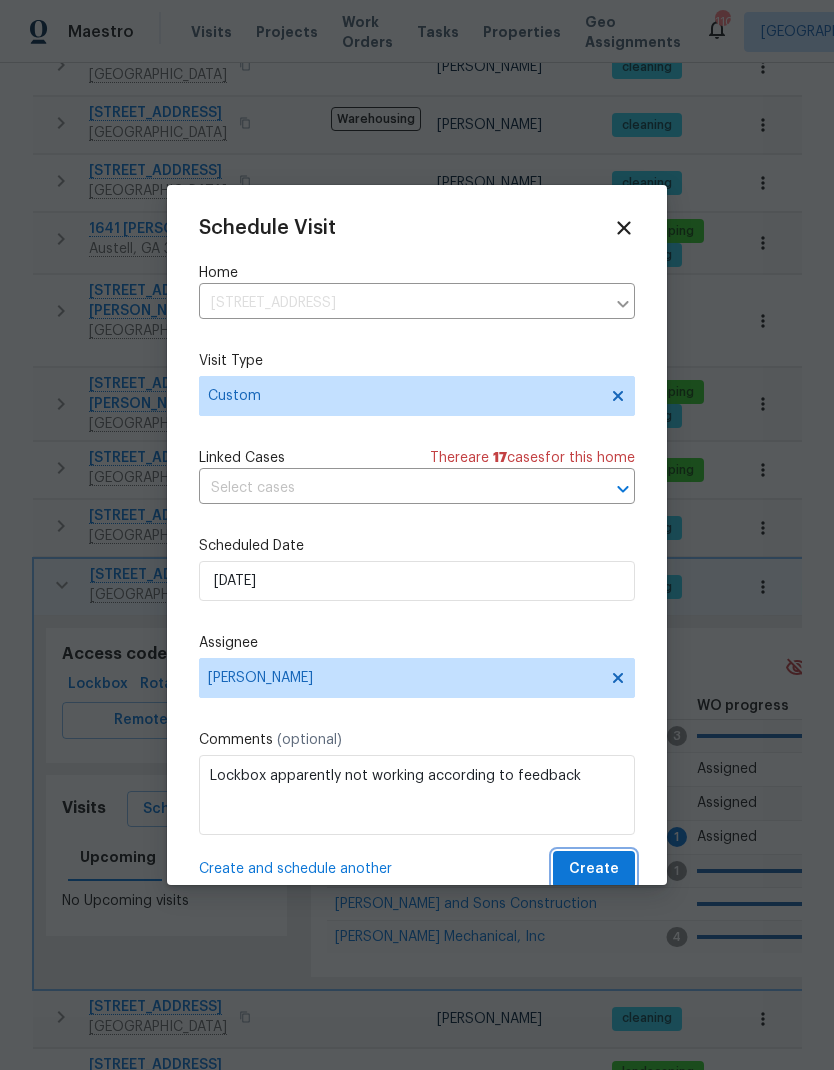click on "Create" at bounding box center (594, 869) 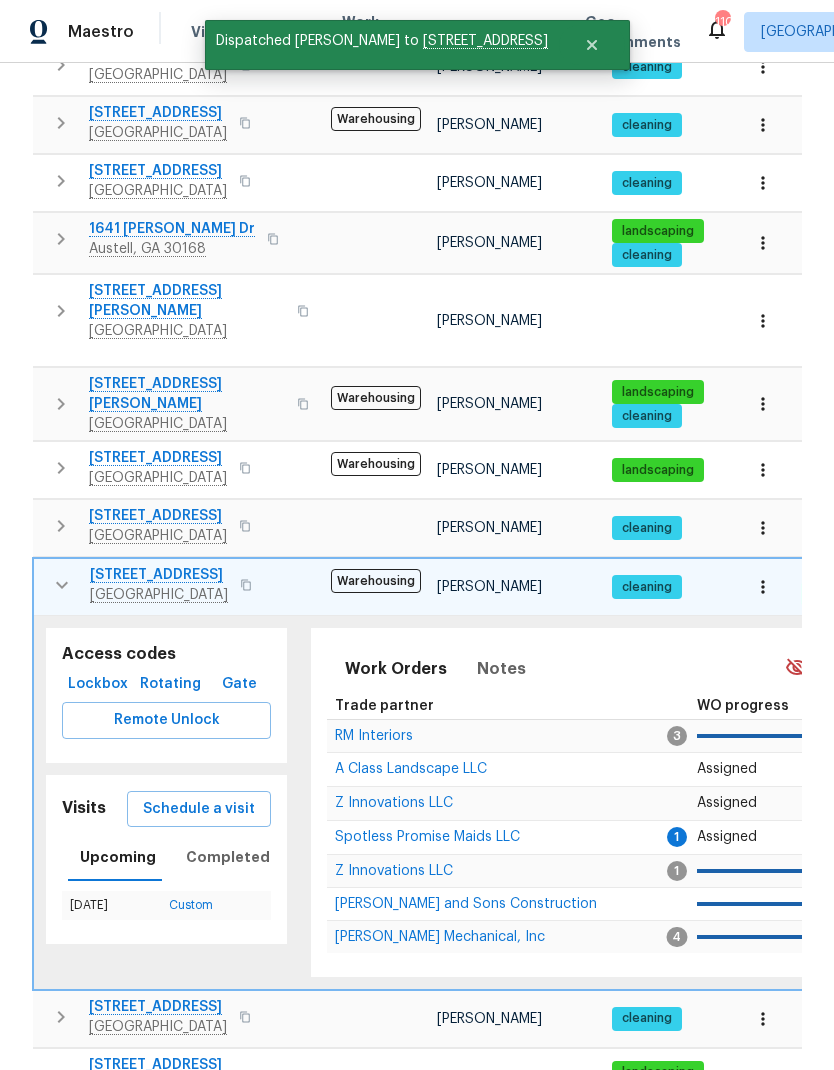 click 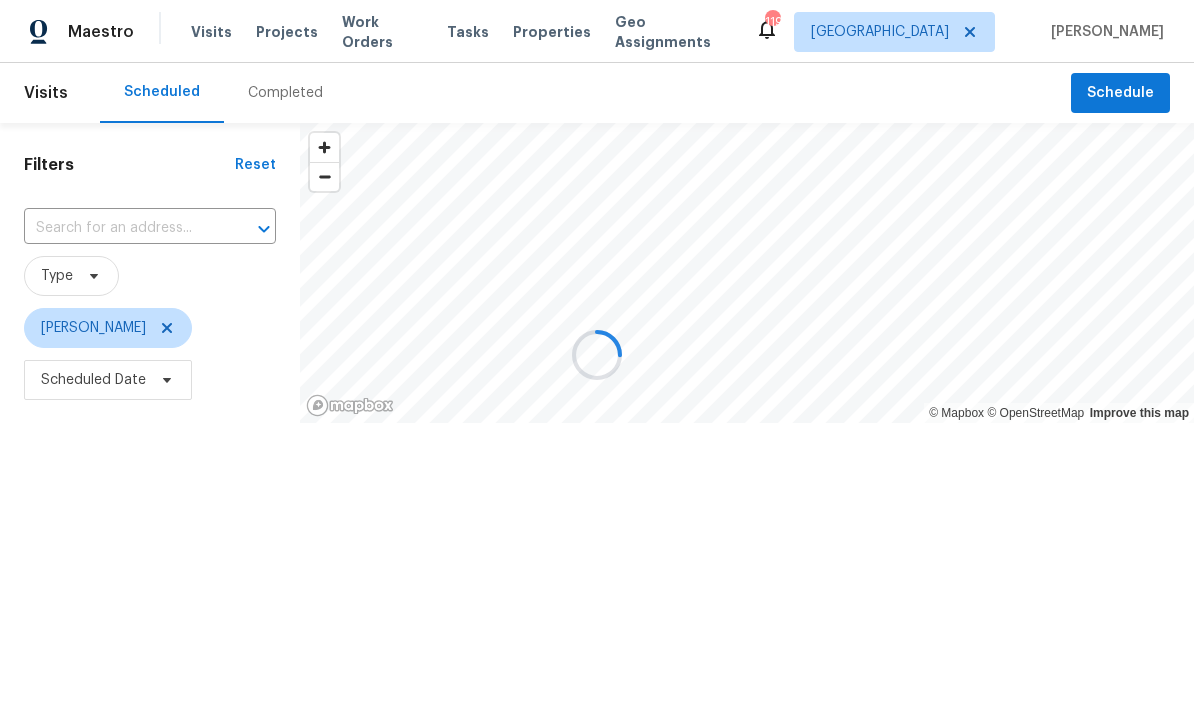 scroll, scrollTop: 0, scrollLeft: 0, axis: both 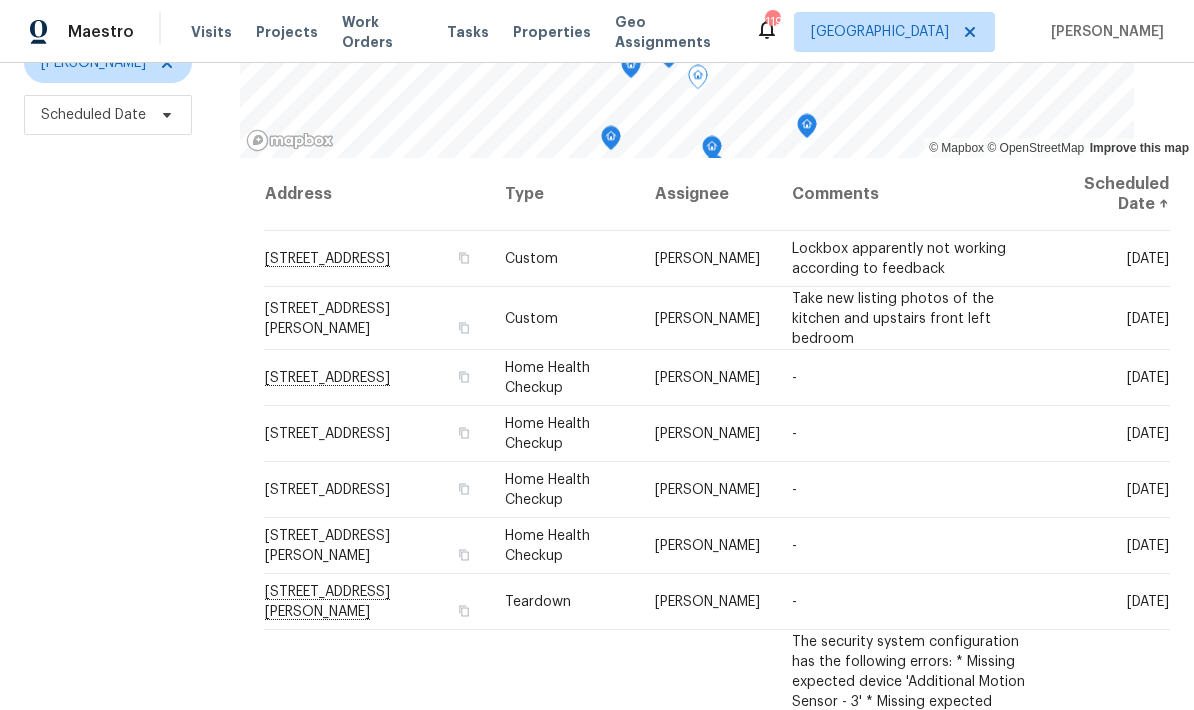 click 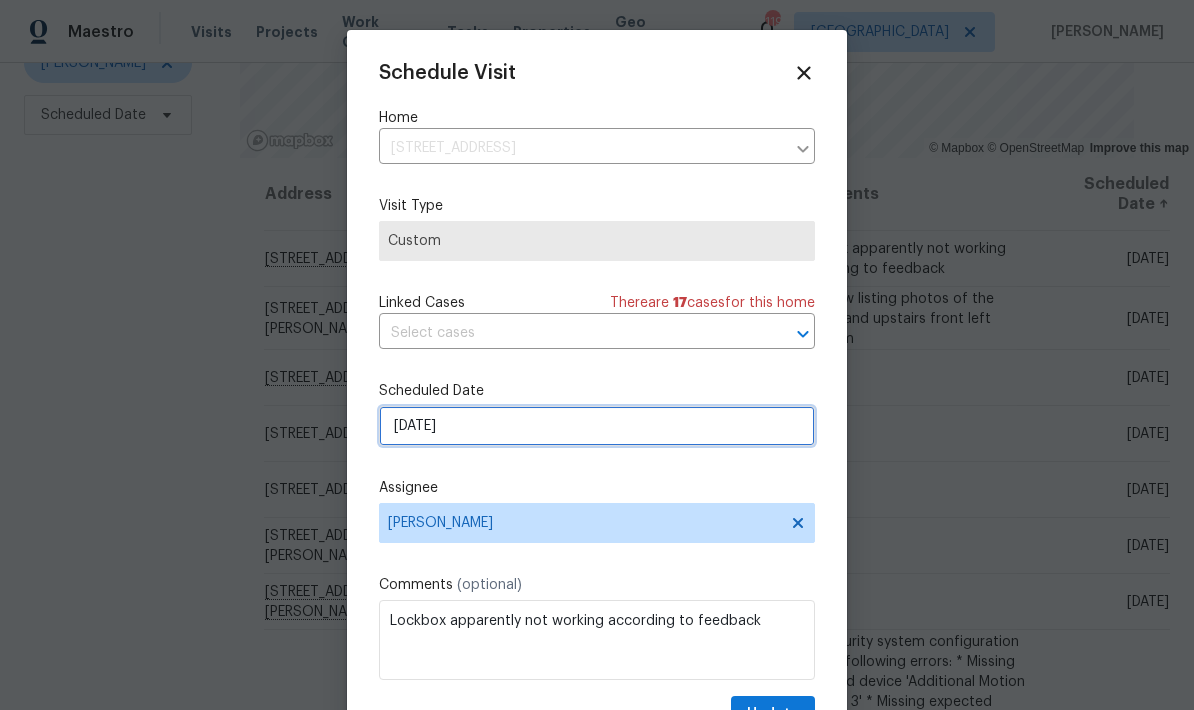 click on "[DATE]" at bounding box center [597, 426] 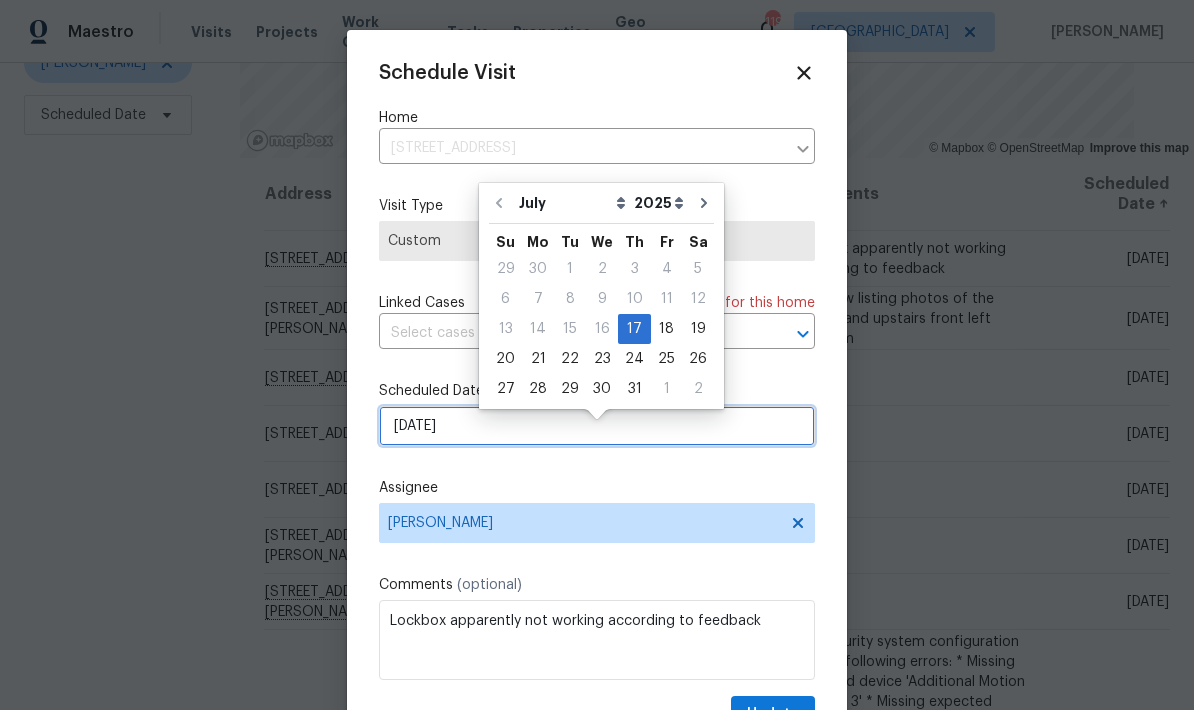 scroll, scrollTop: 12, scrollLeft: 0, axis: vertical 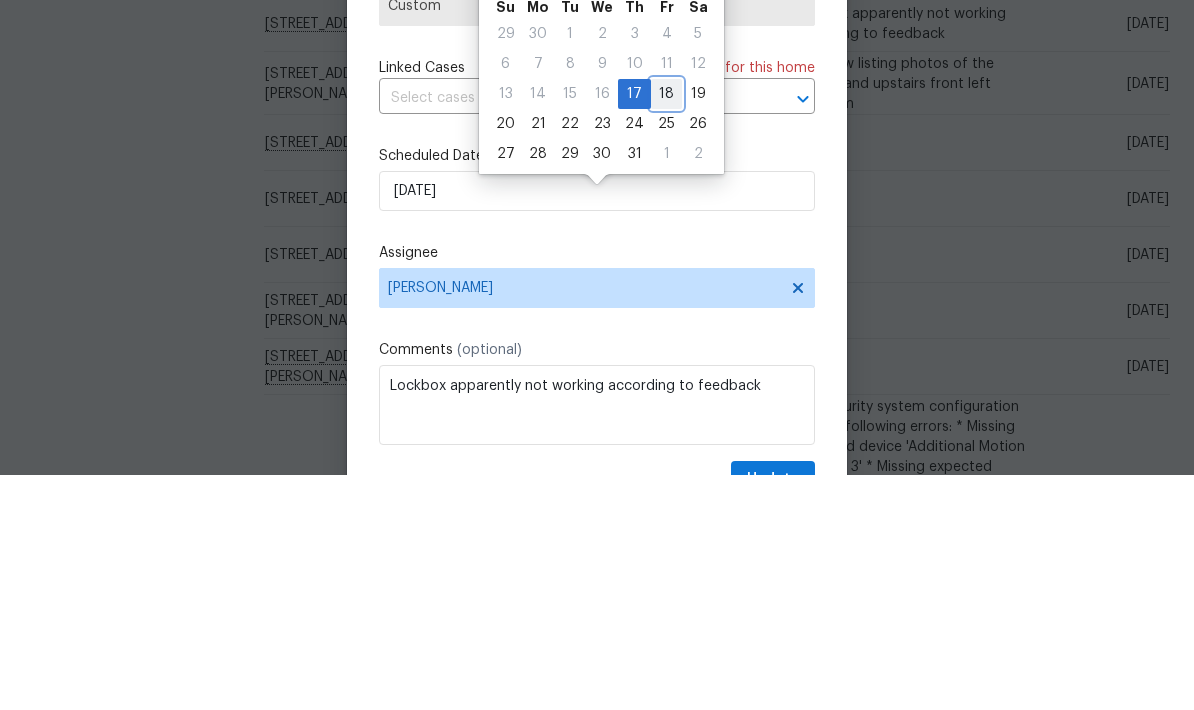 click on "18" at bounding box center [666, 329] 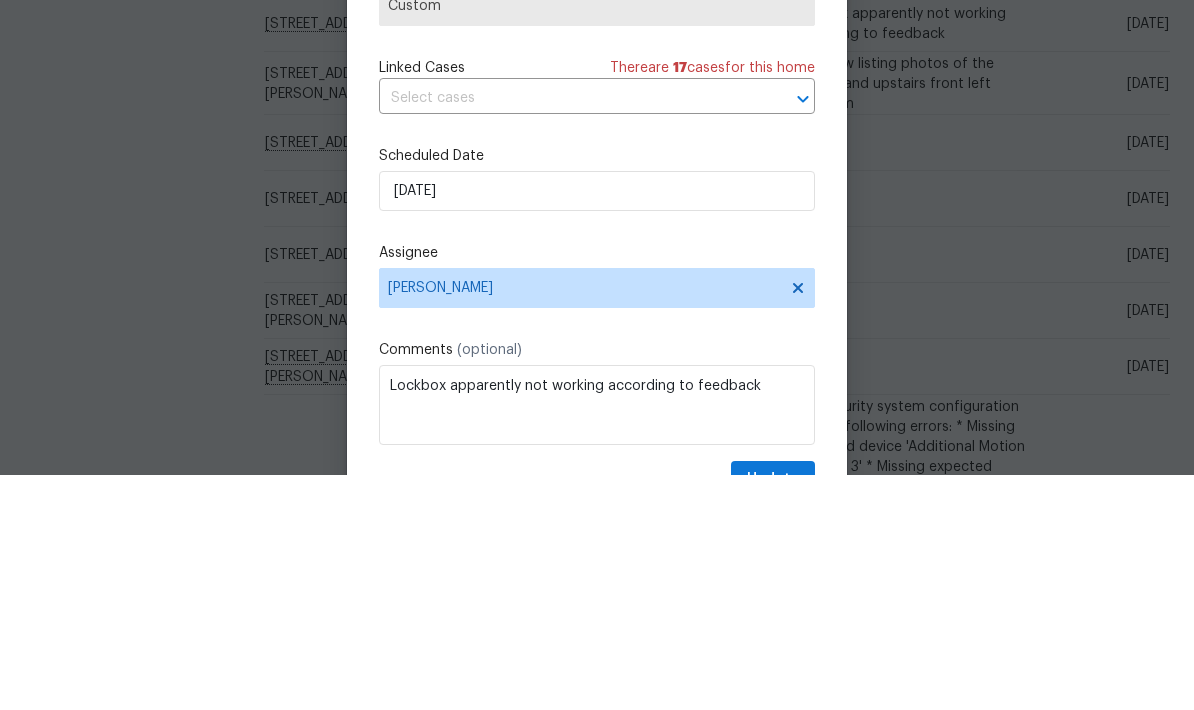 scroll, scrollTop: 80, scrollLeft: 0, axis: vertical 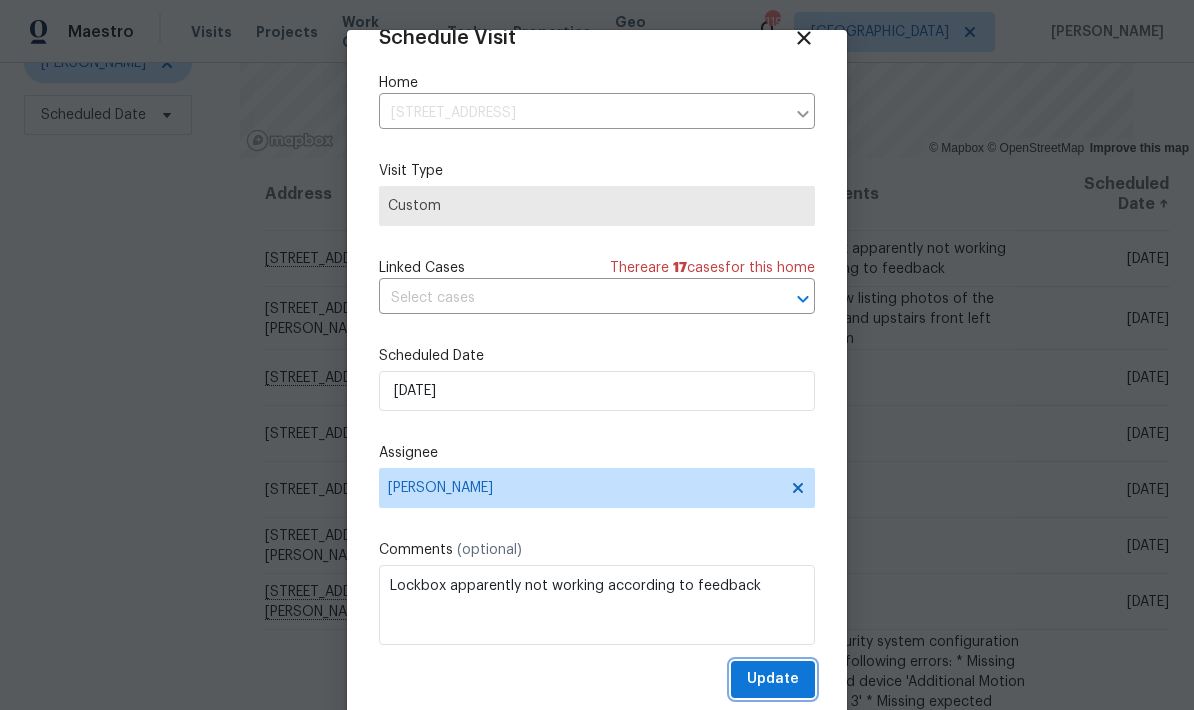 click on "Update" at bounding box center [773, 679] 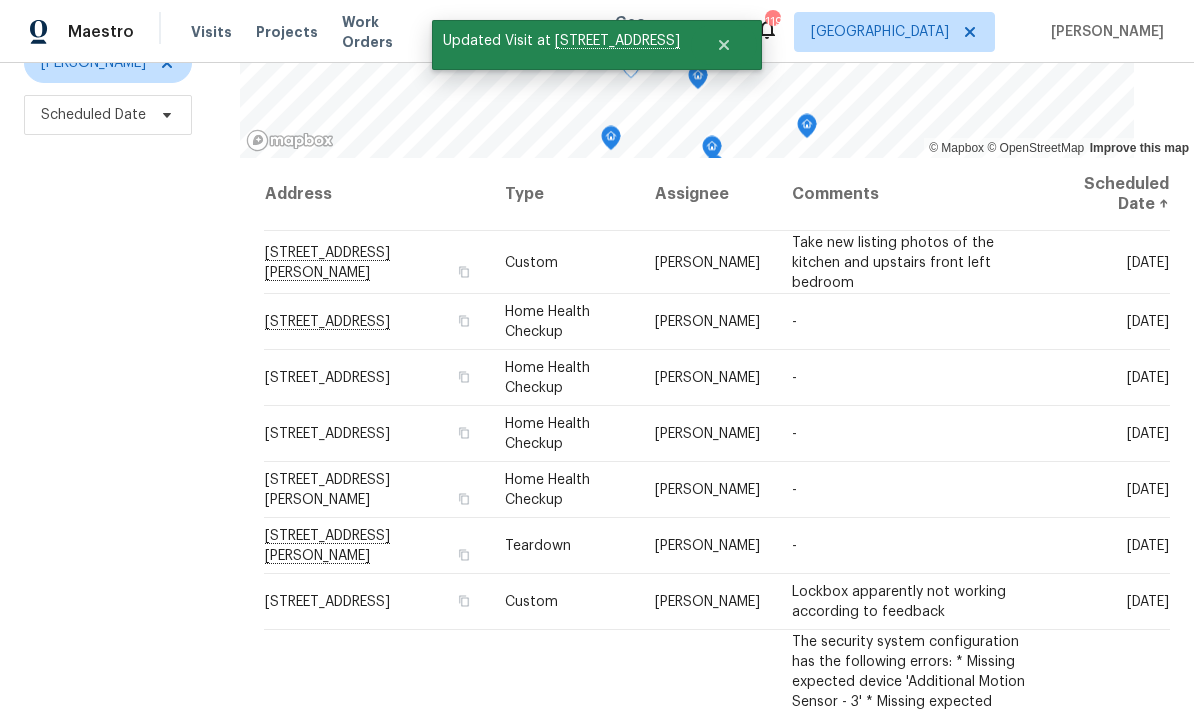 click 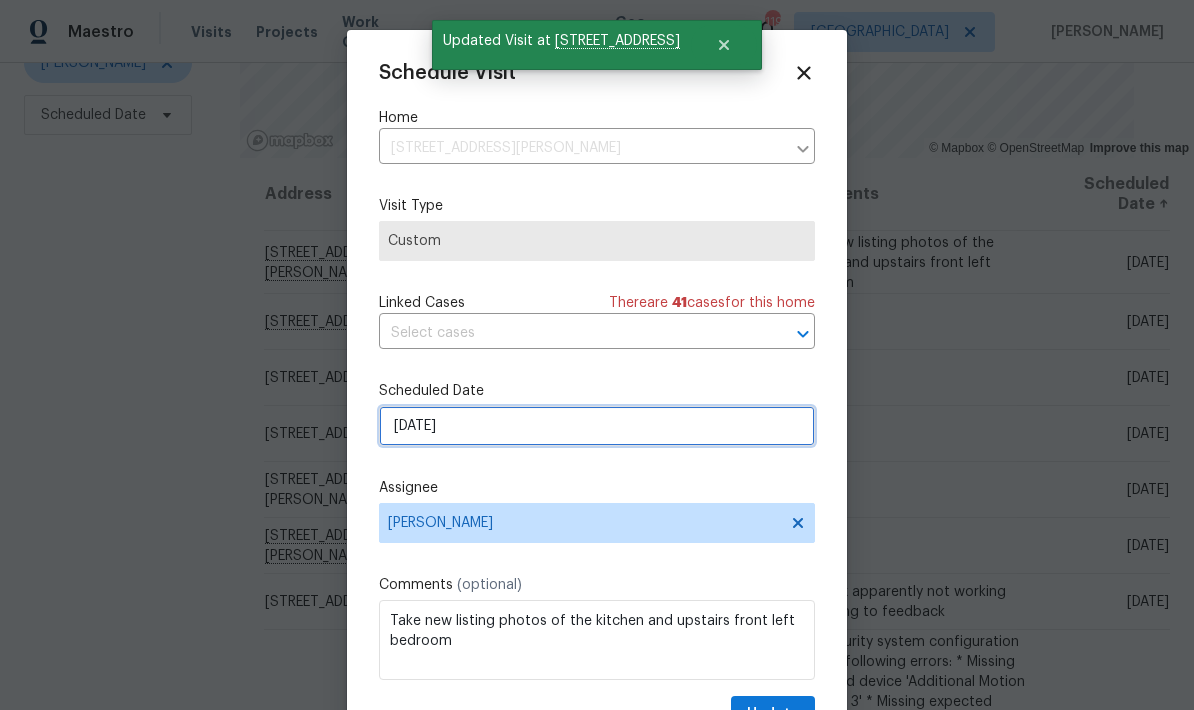 click on "[DATE]" at bounding box center (597, 426) 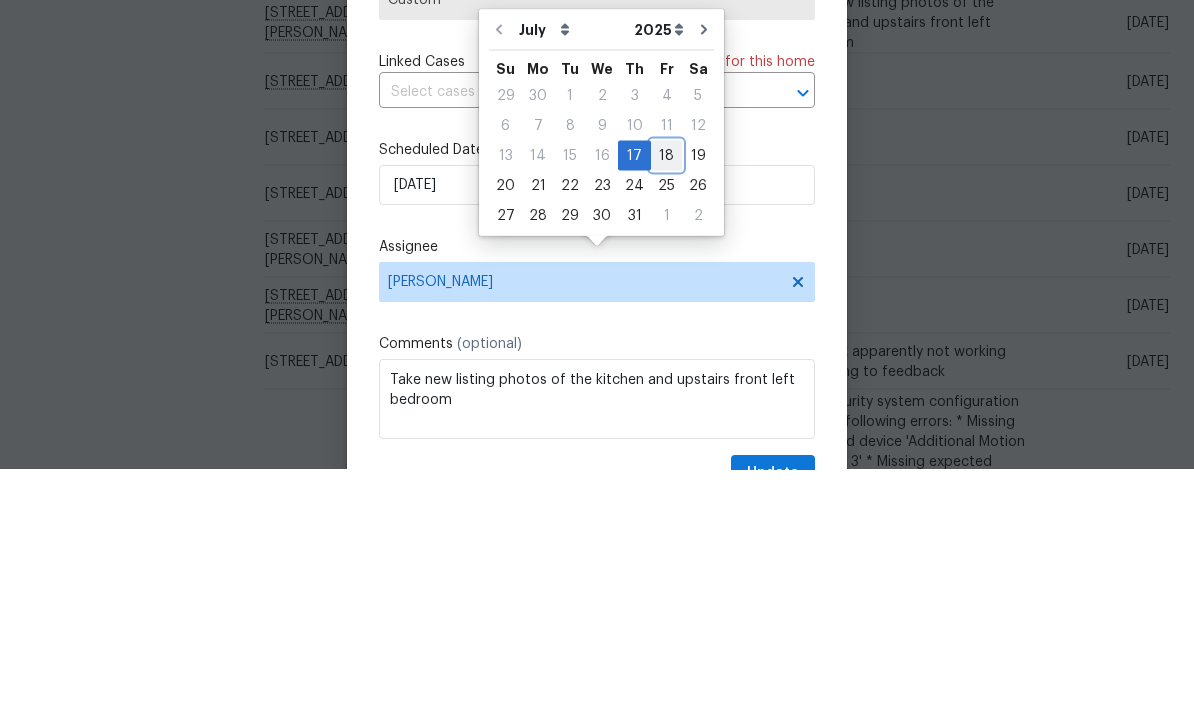 click on "18" at bounding box center (666, 396) 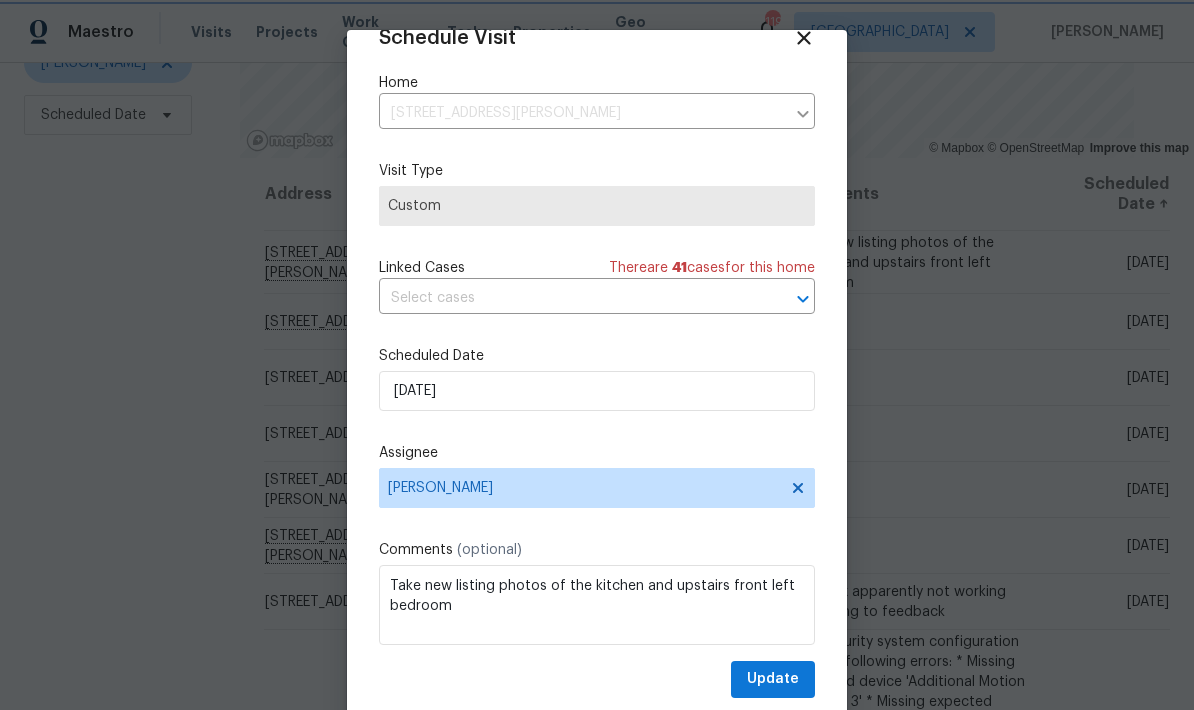 scroll, scrollTop: 39, scrollLeft: 0, axis: vertical 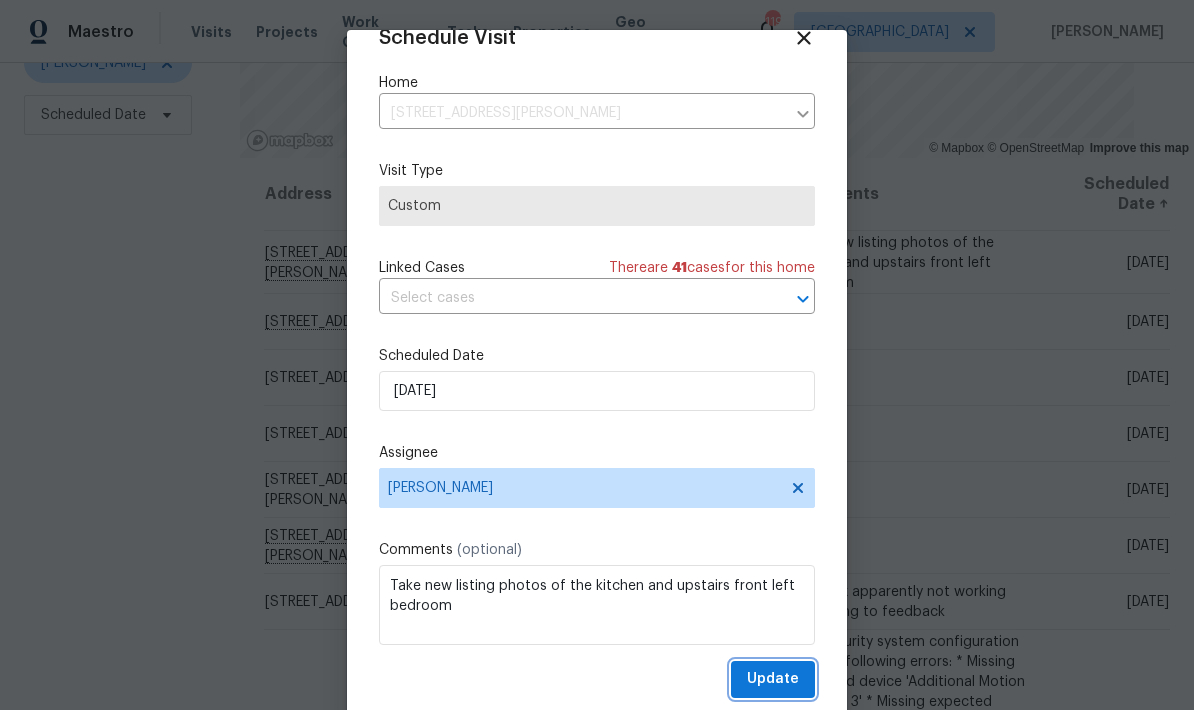 click on "Update" at bounding box center [773, 679] 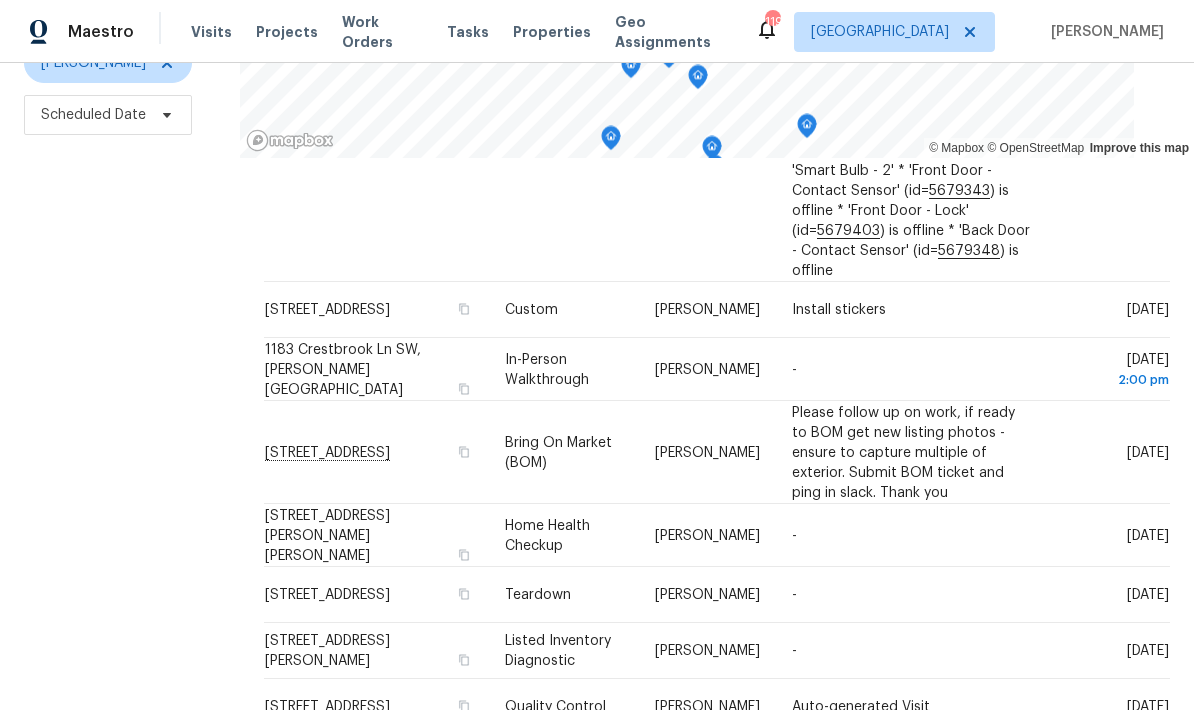 scroll, scrollTop: 1052, scrollLeft: 0, axis: vertical 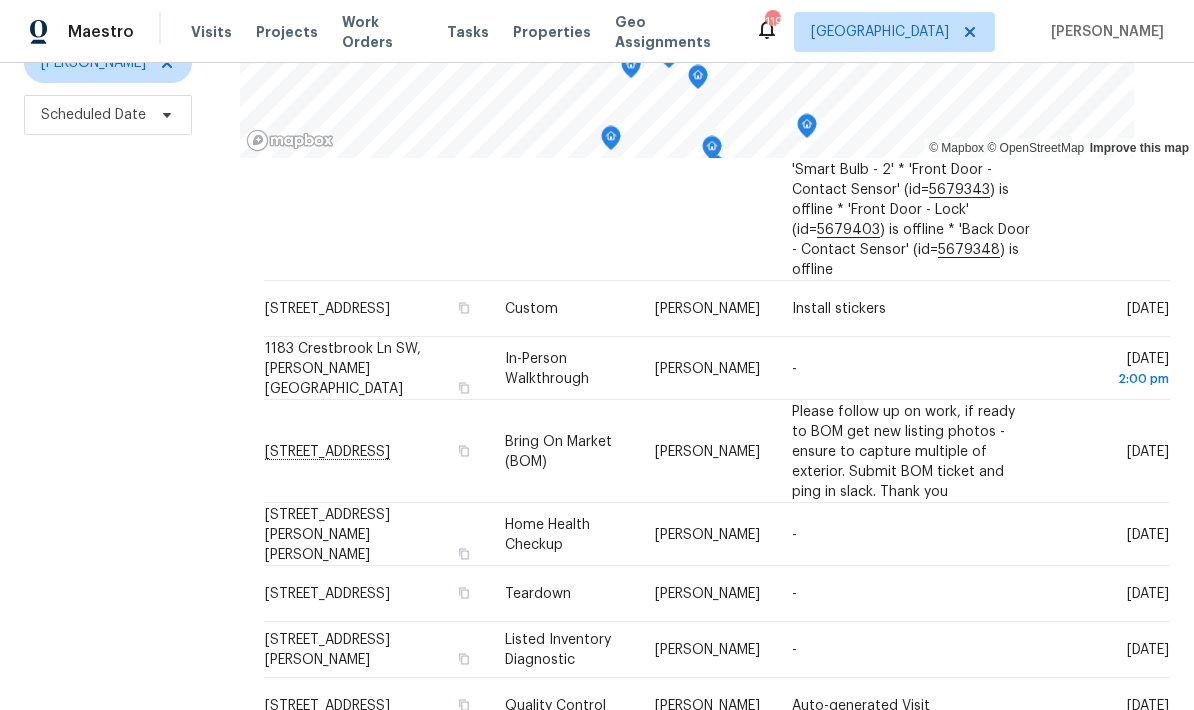 click 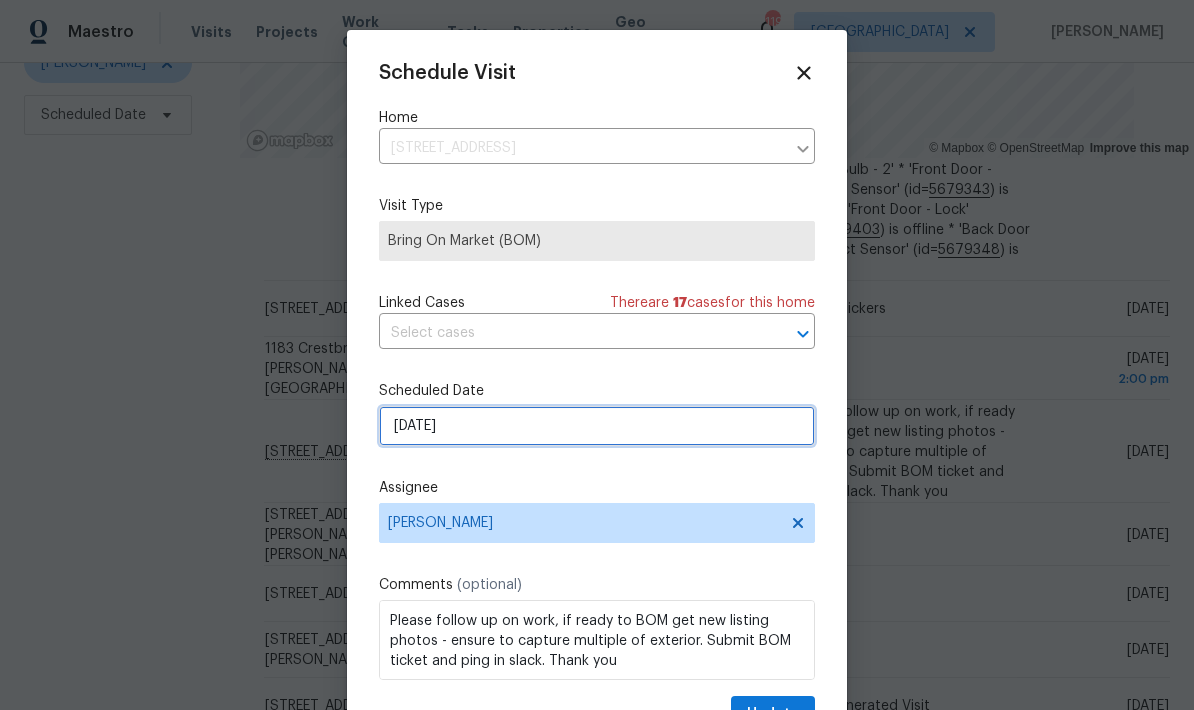 click on "[DATE]" at bounding box center [597, 426] 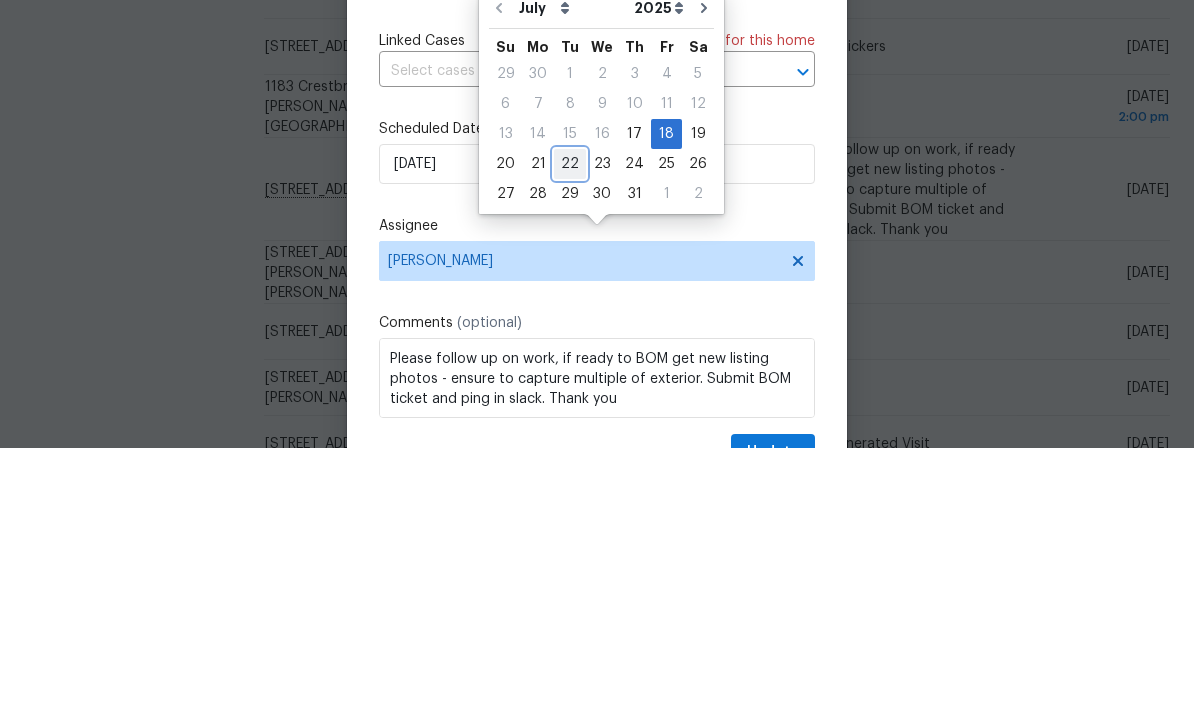 click on "22" at bounding box center (570, 426) 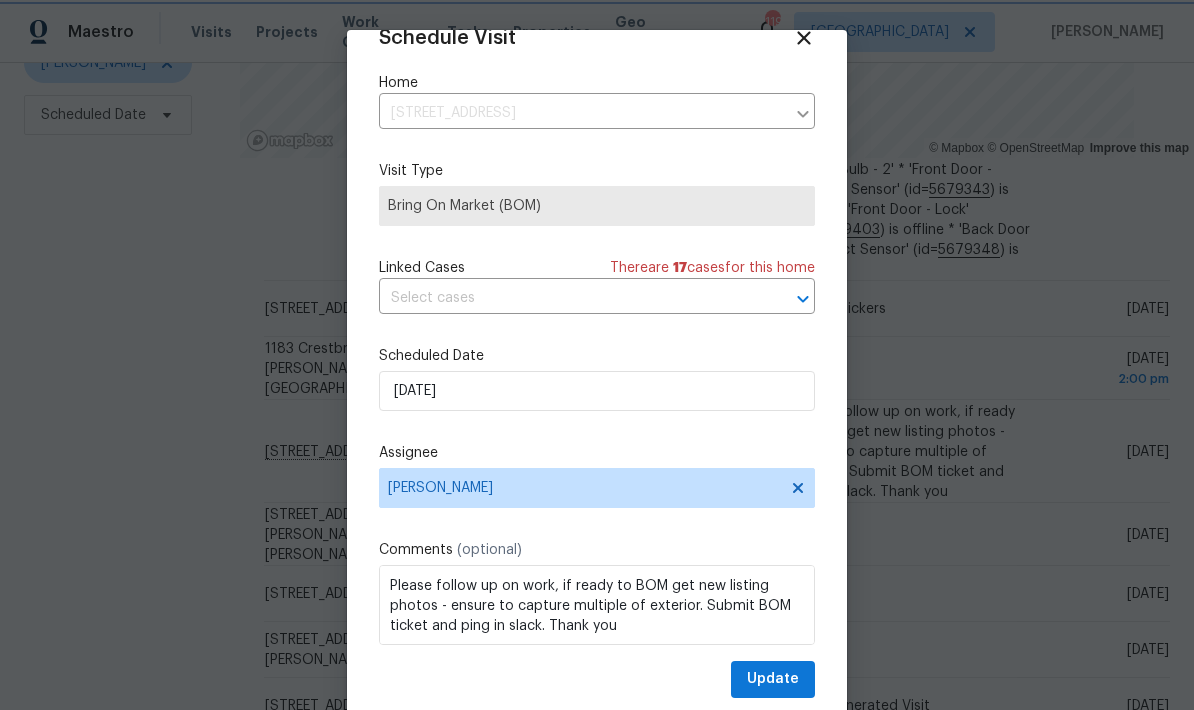 scroll, scrollTop: 39, scrollLeft: 0, axis: vertical 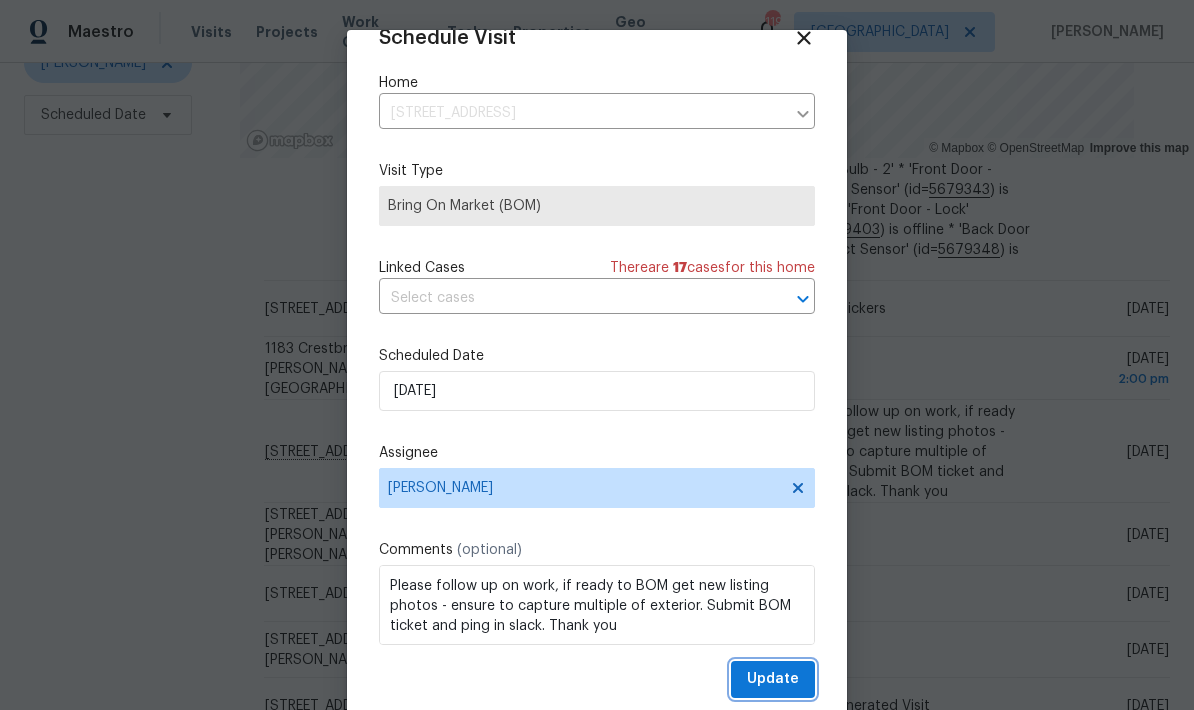 click on "Update" at bounding box center (773, 679) 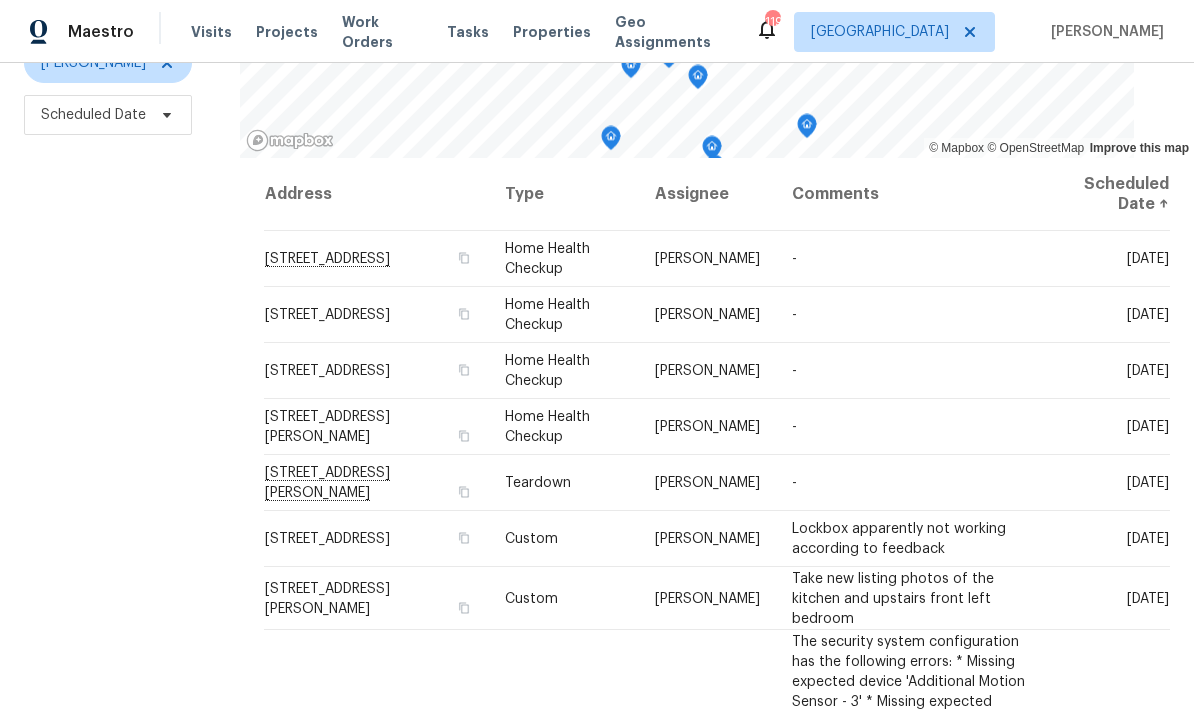 scroll, scrollTop: 0, scrollLeft: 0, axis: both 